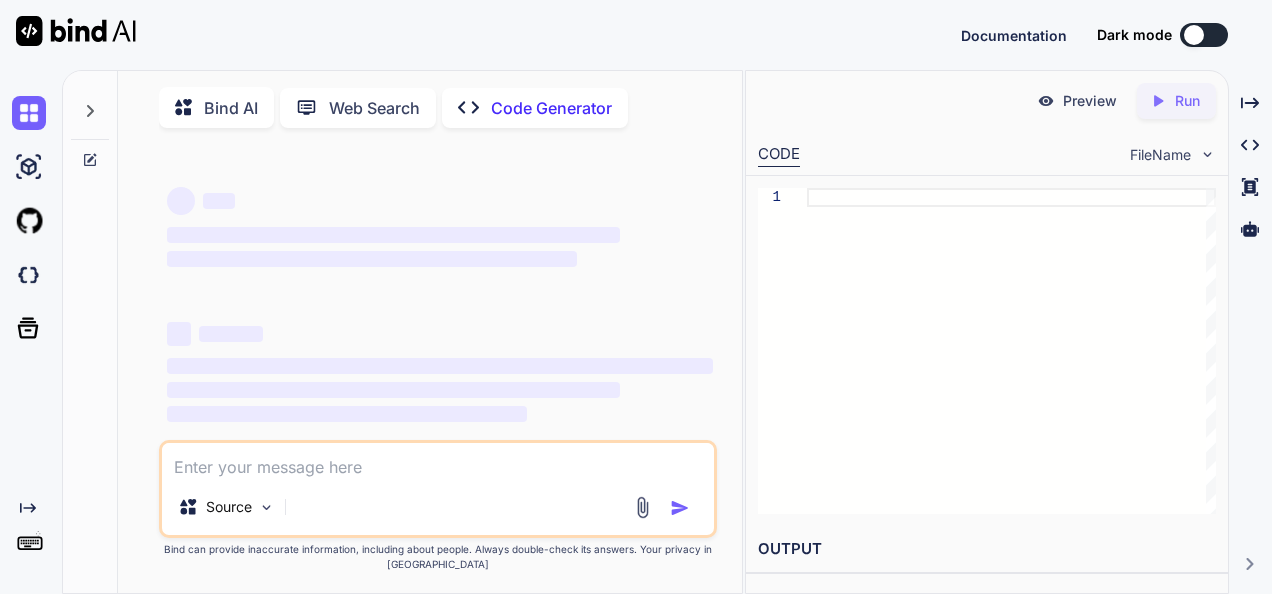 scroll, scrollTop: 0, scrollLeft: 0, axis: both 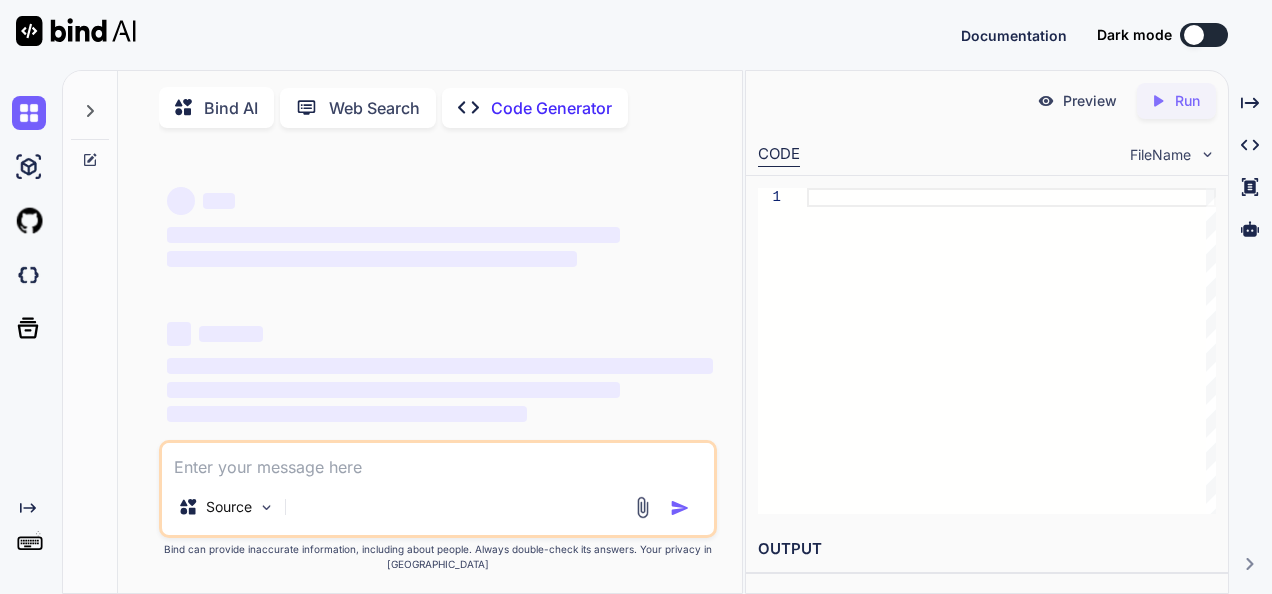 click at bounding box center (438, 461) 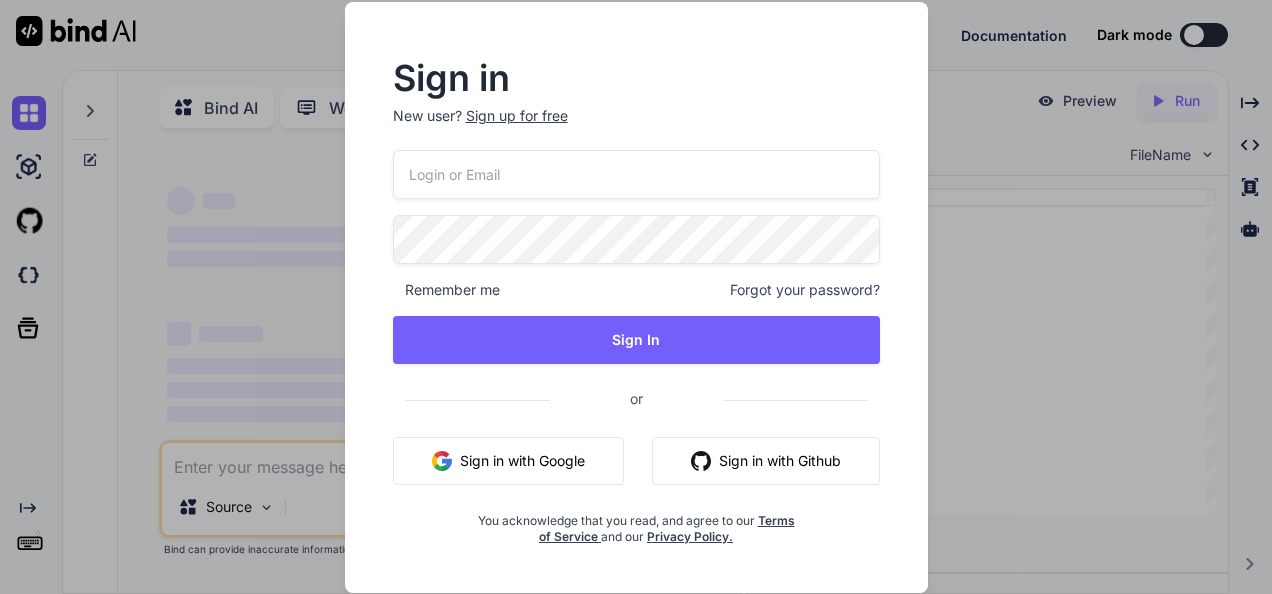 click at bounding box center [636, 174] 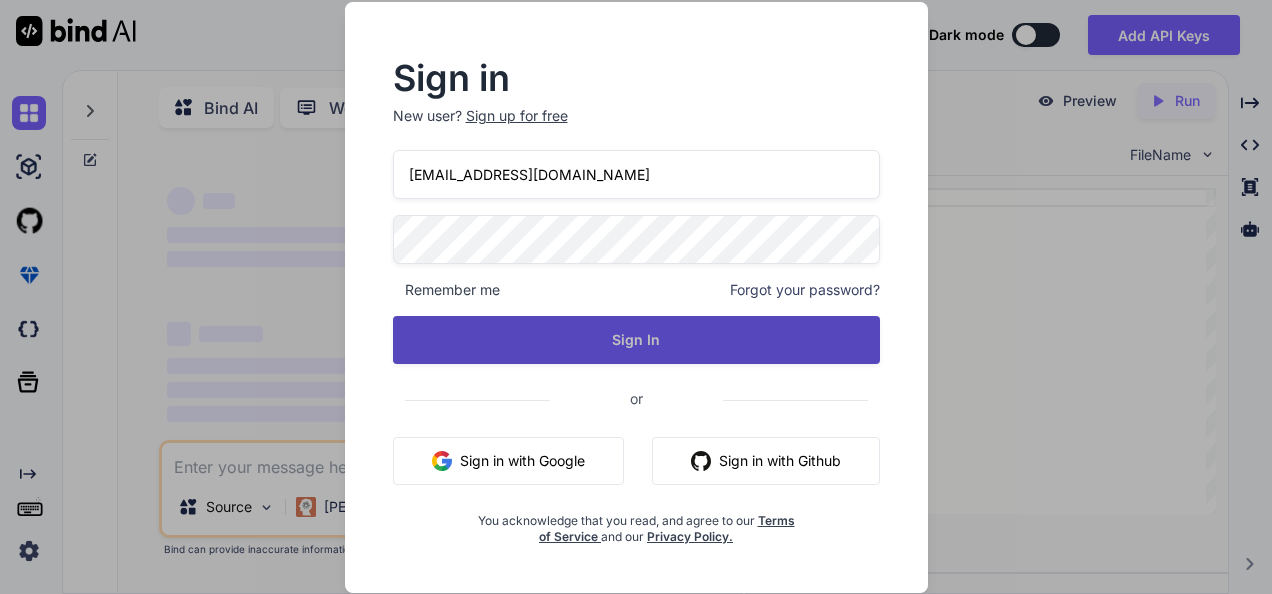 click on "Sign In" at bounding box center [636, 340] 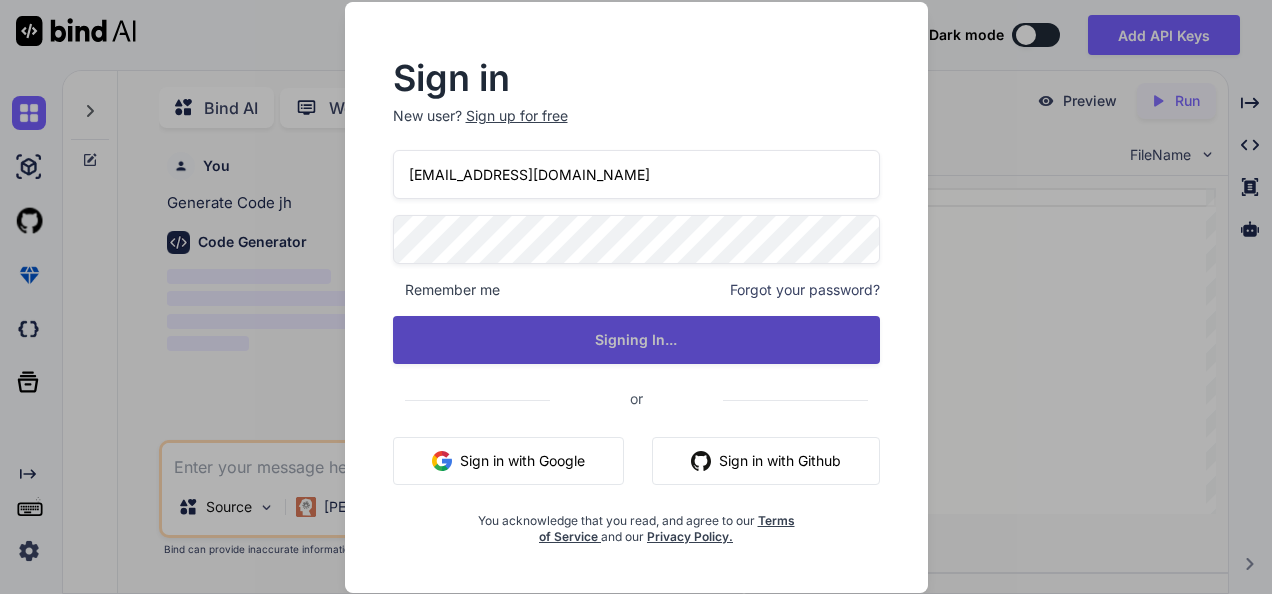 scroll, scrollTop: 7, scrollLeft: 0, axis: vertical 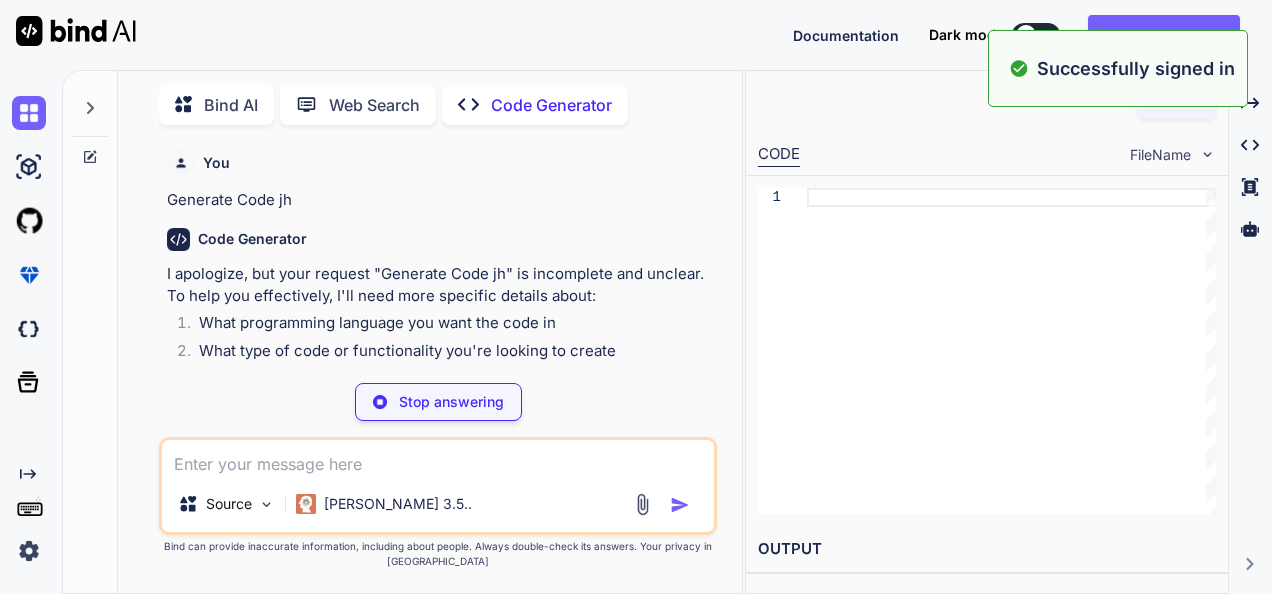click on "Bind AI" at bounding box center (216, 104) 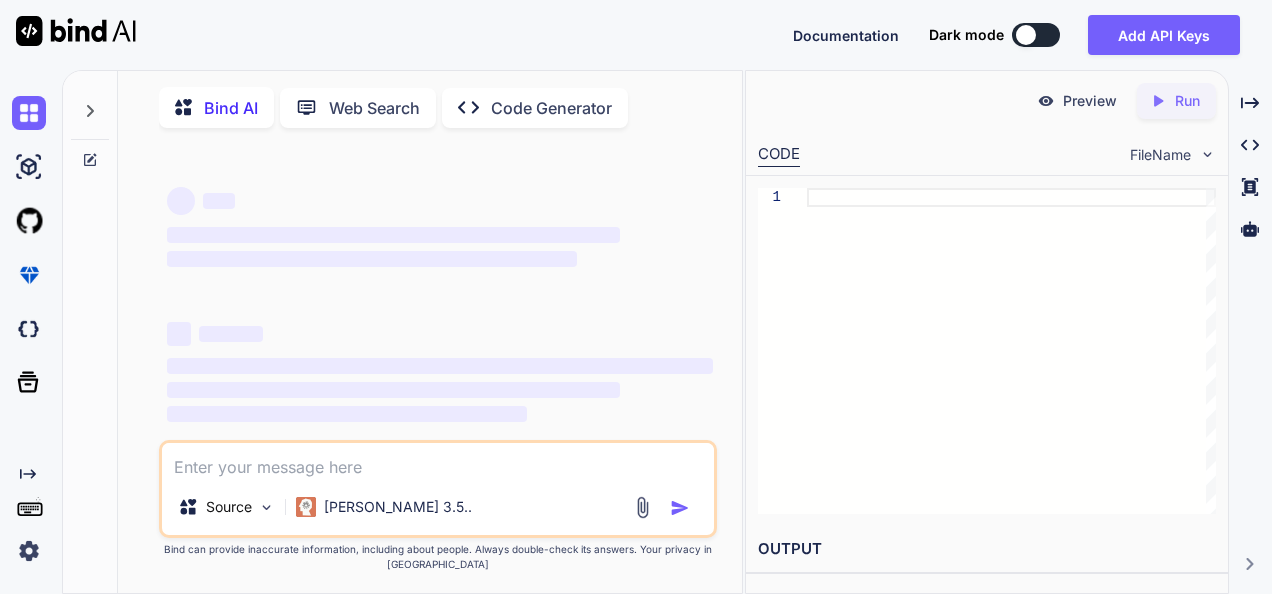 click 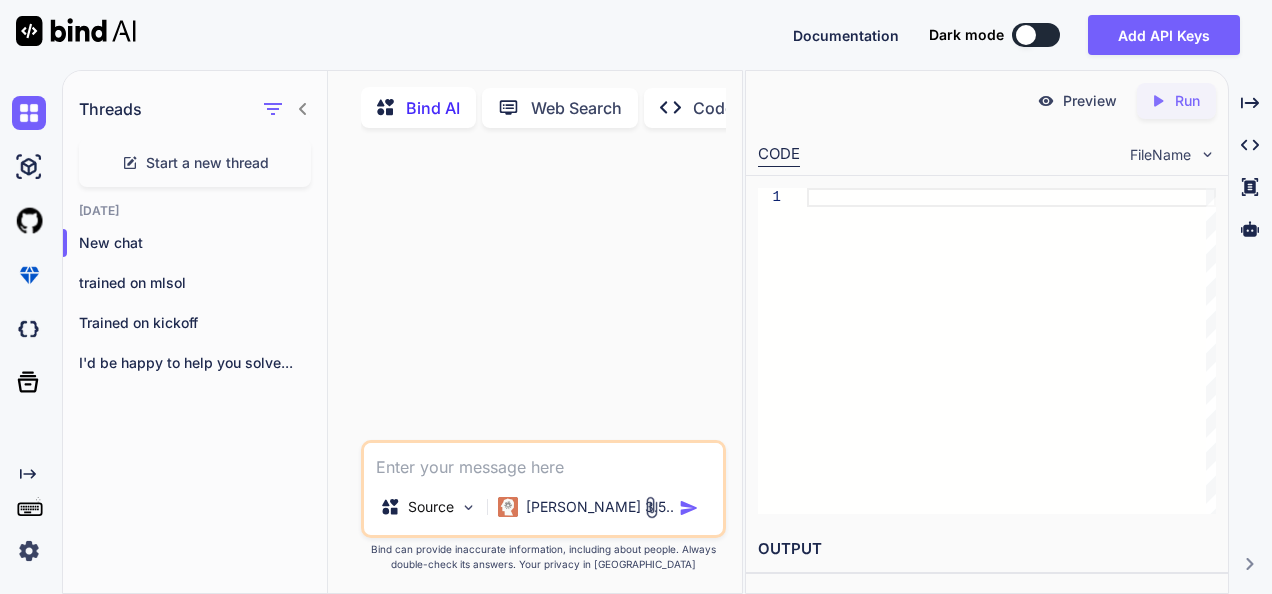 click at bounding box center [545, 292] 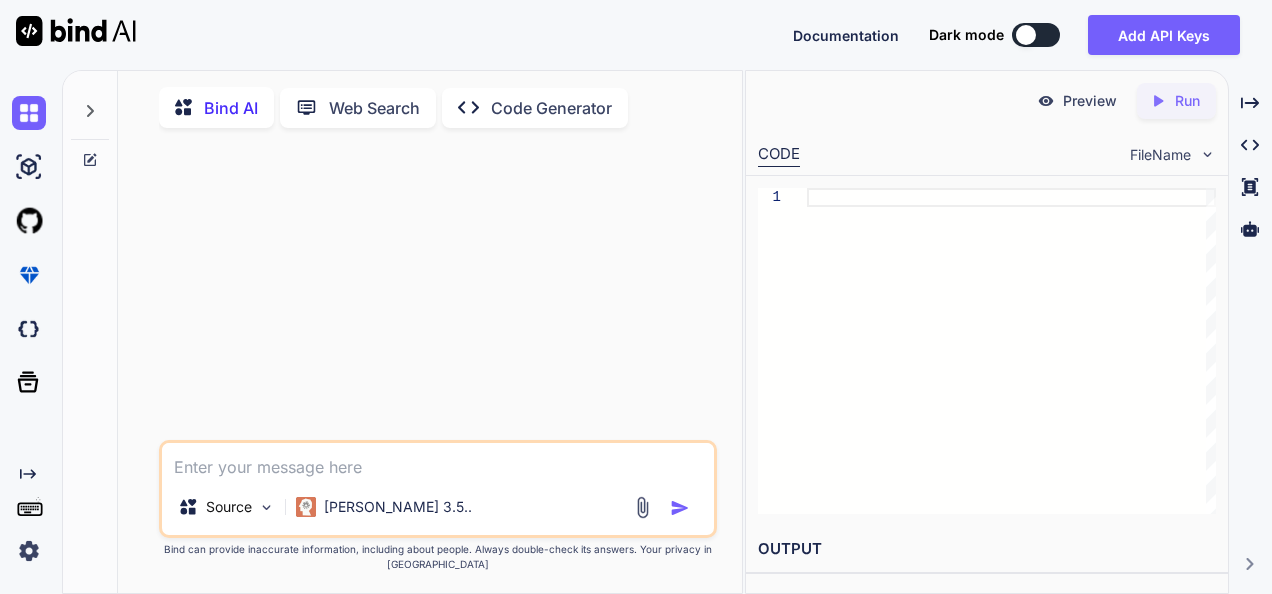 click at bounding box center (438, 461) 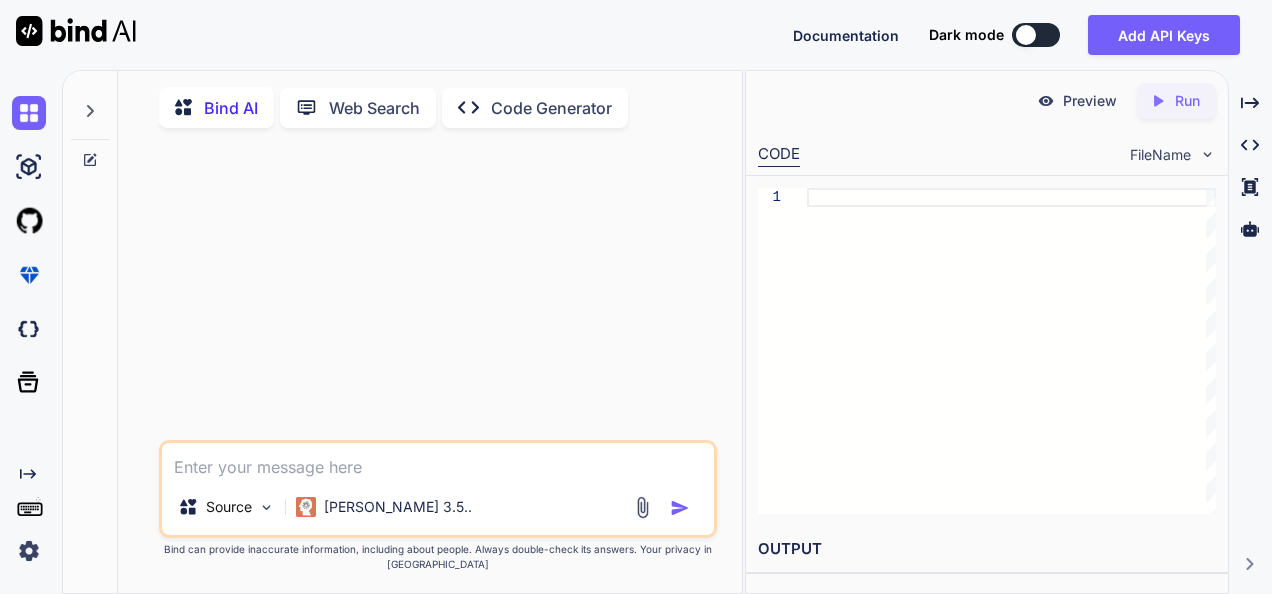 type on "x" 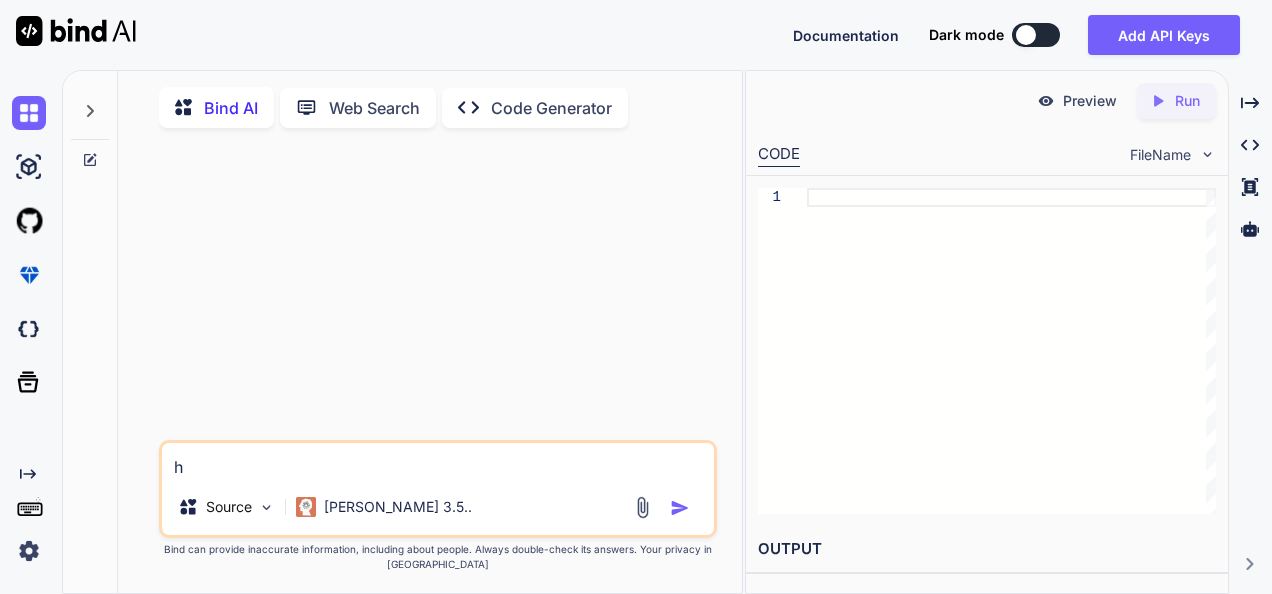 type on "x" 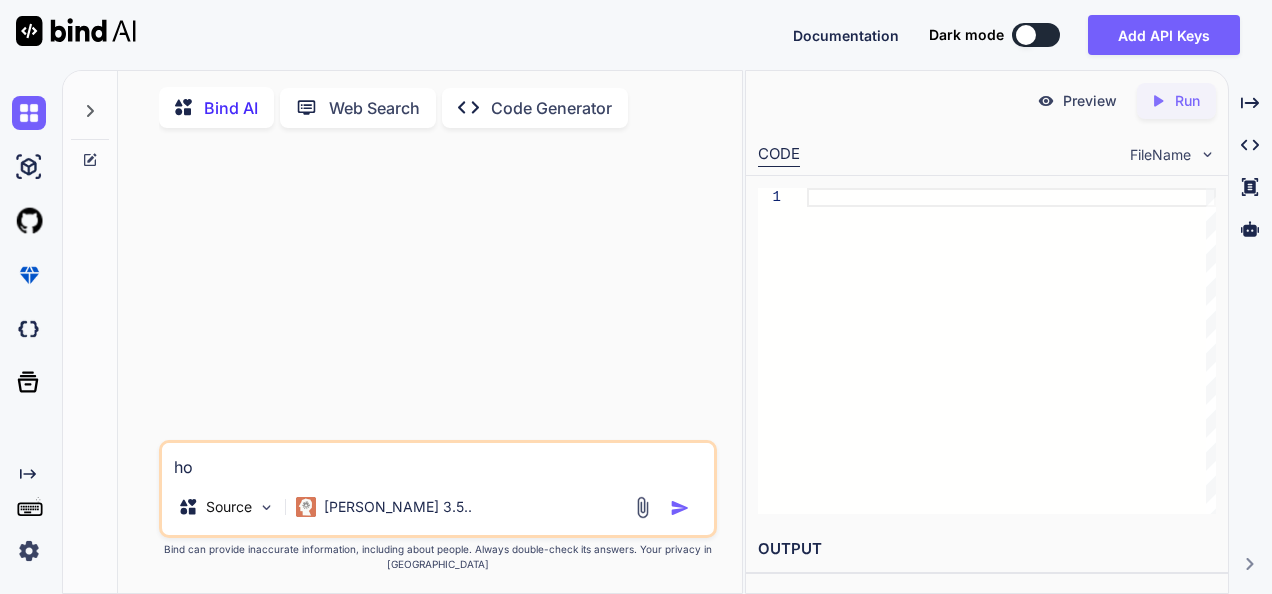 type on "x" 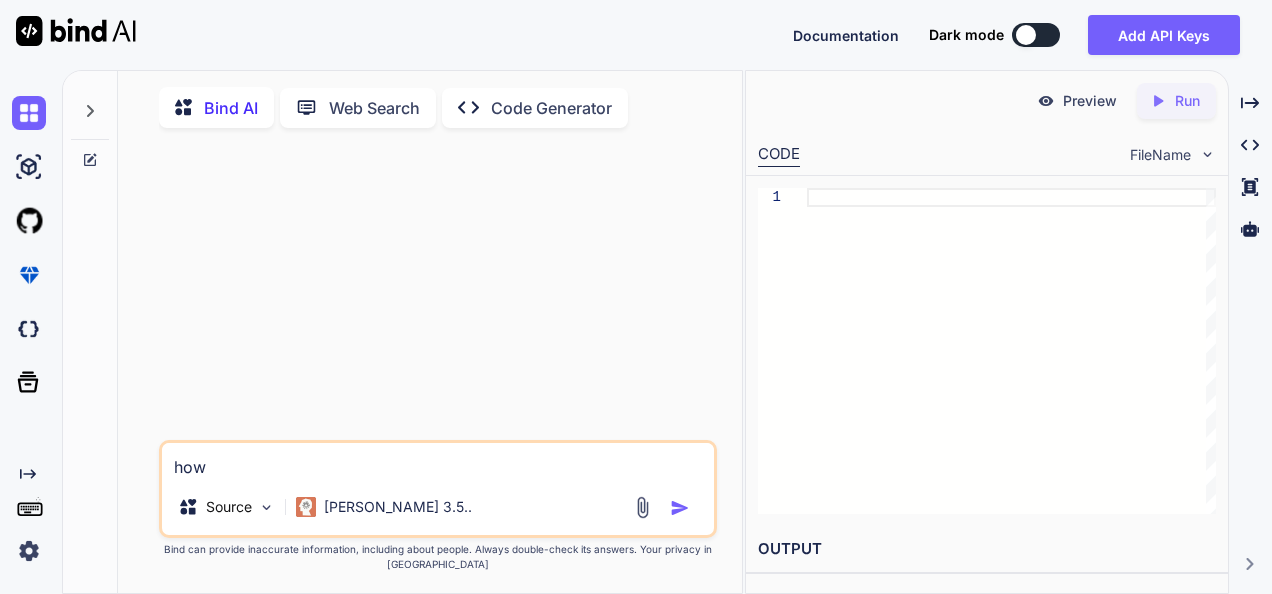type on "x" 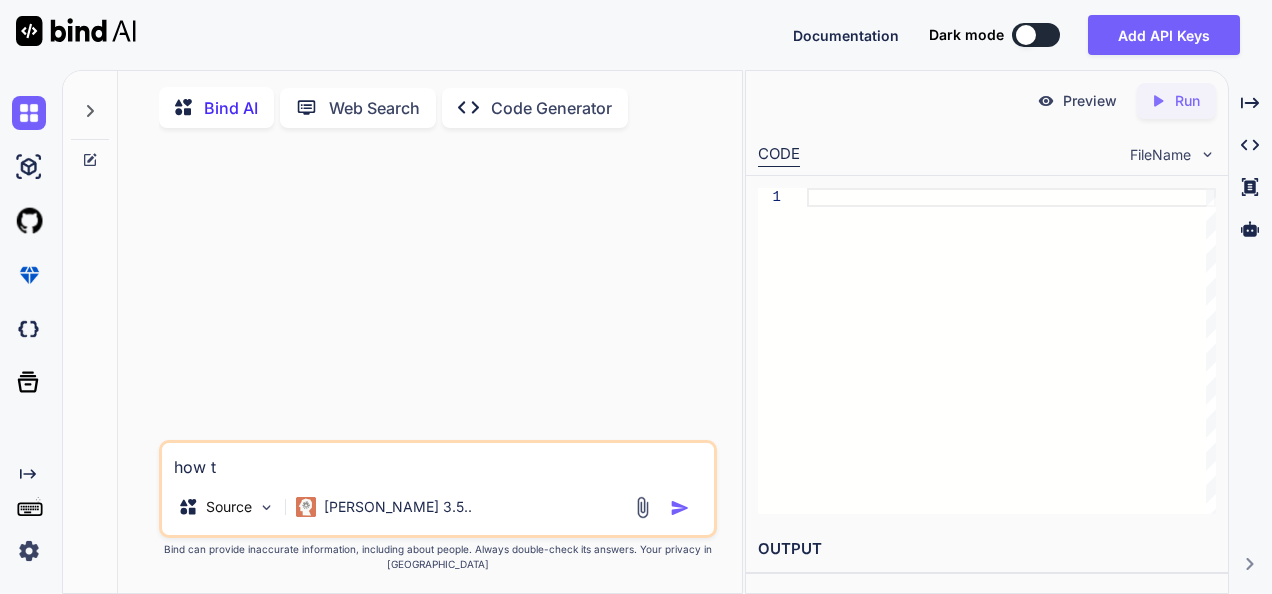 type on "x" 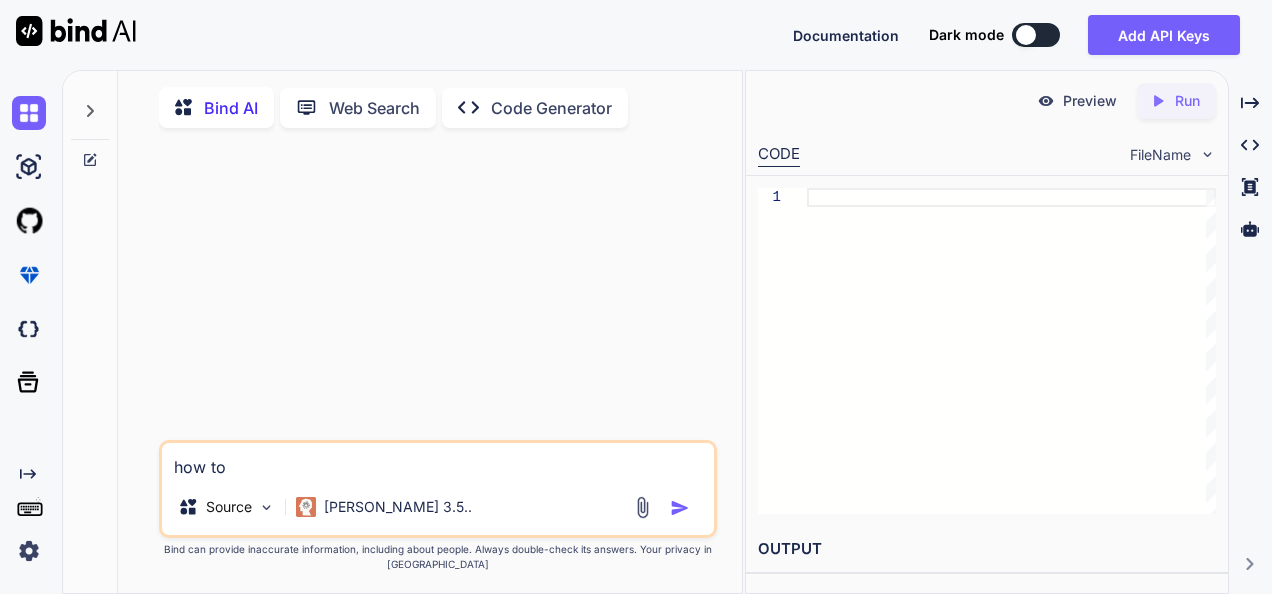 type on "x" 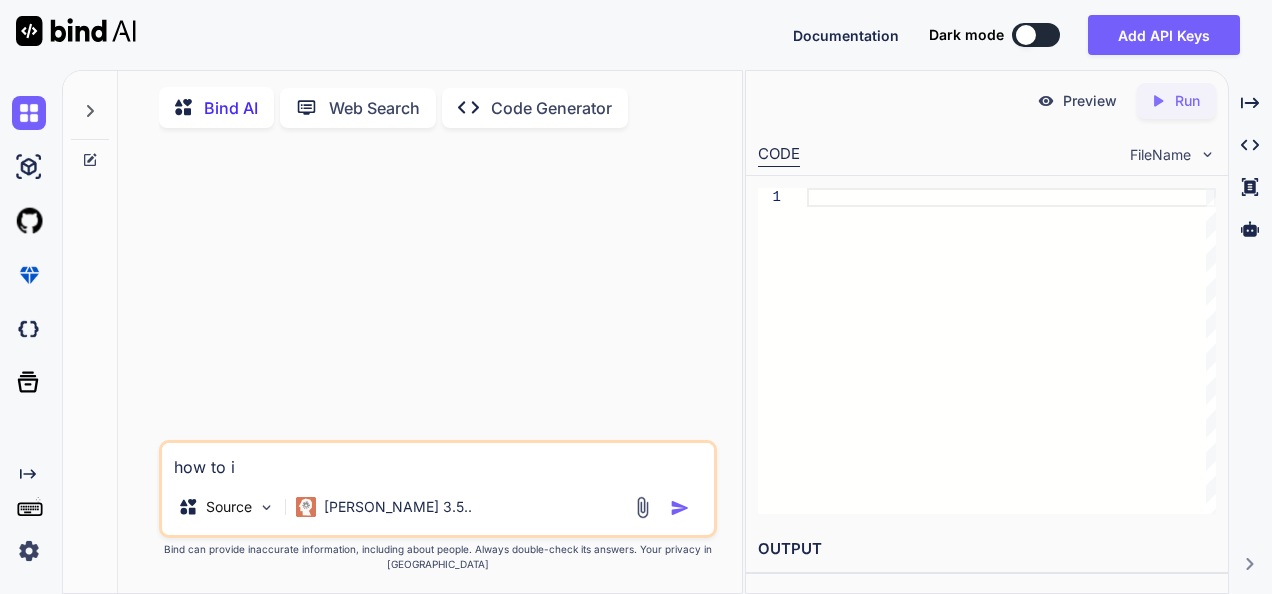 type on "x" 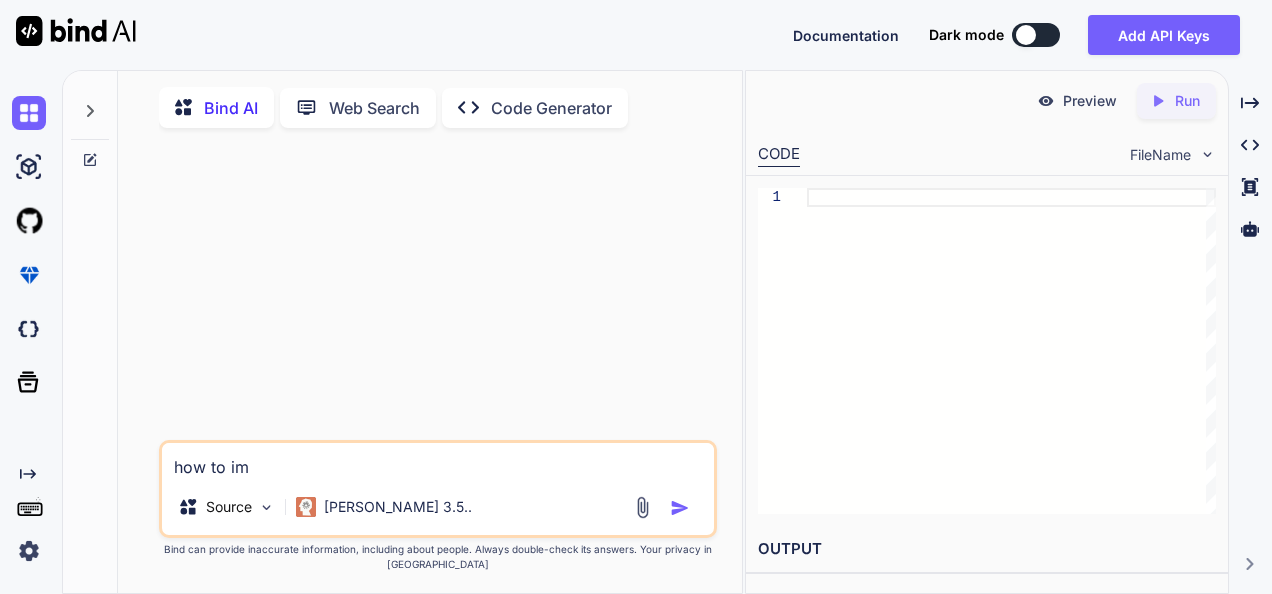 type on "x" 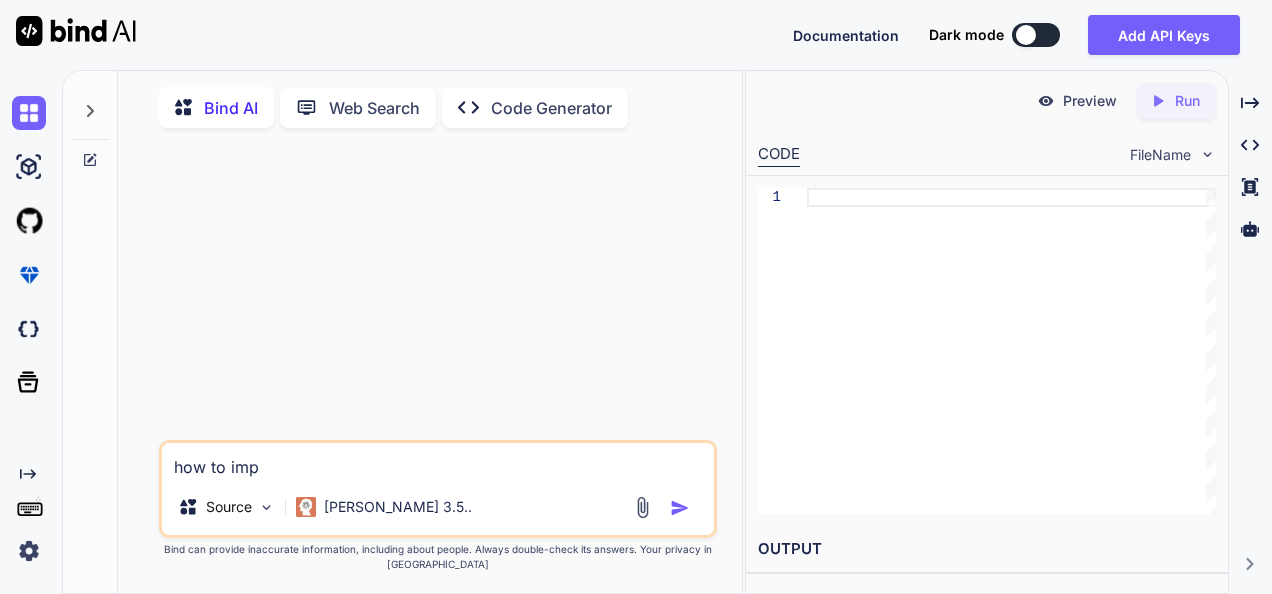 type on "x" 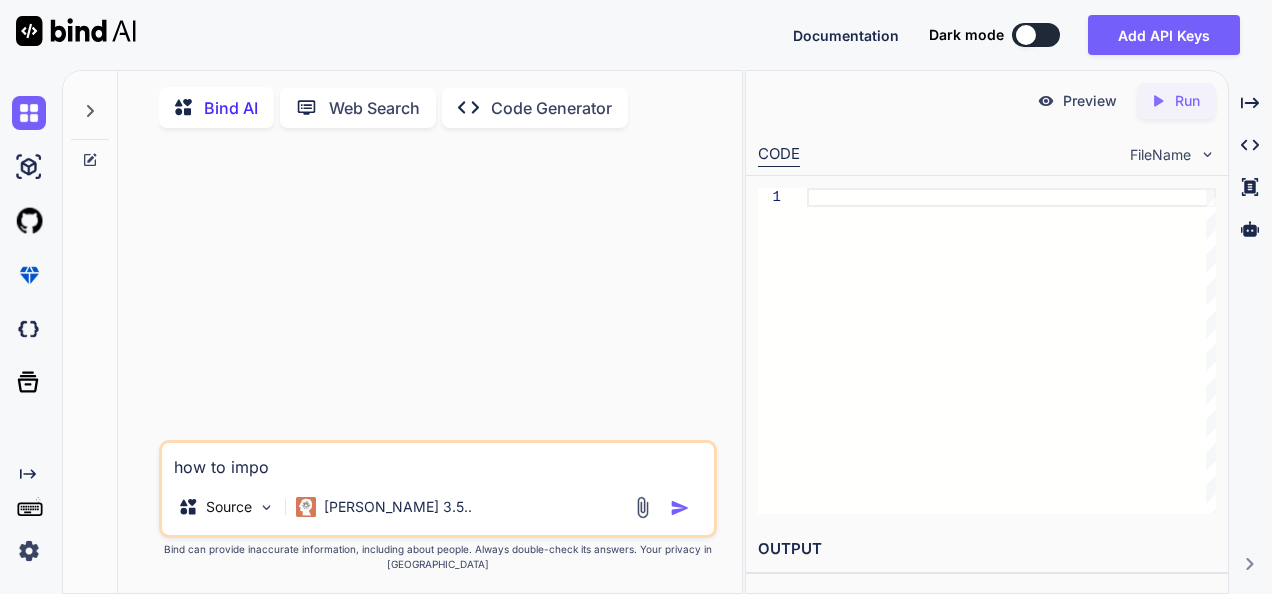 type on "x" 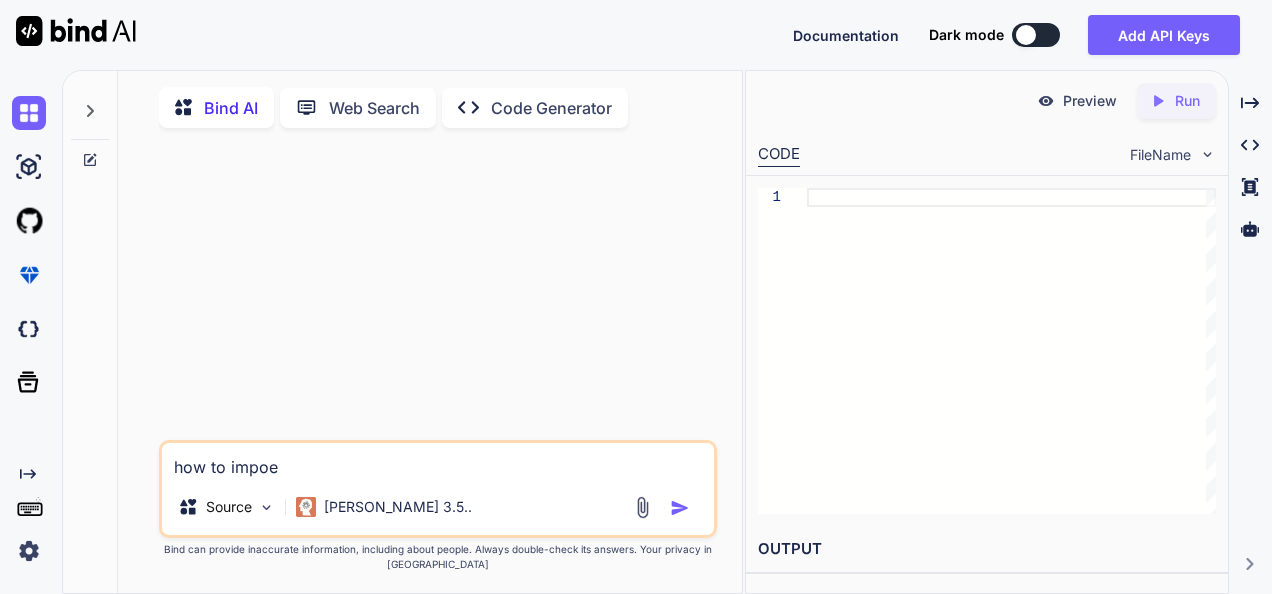type on "x" 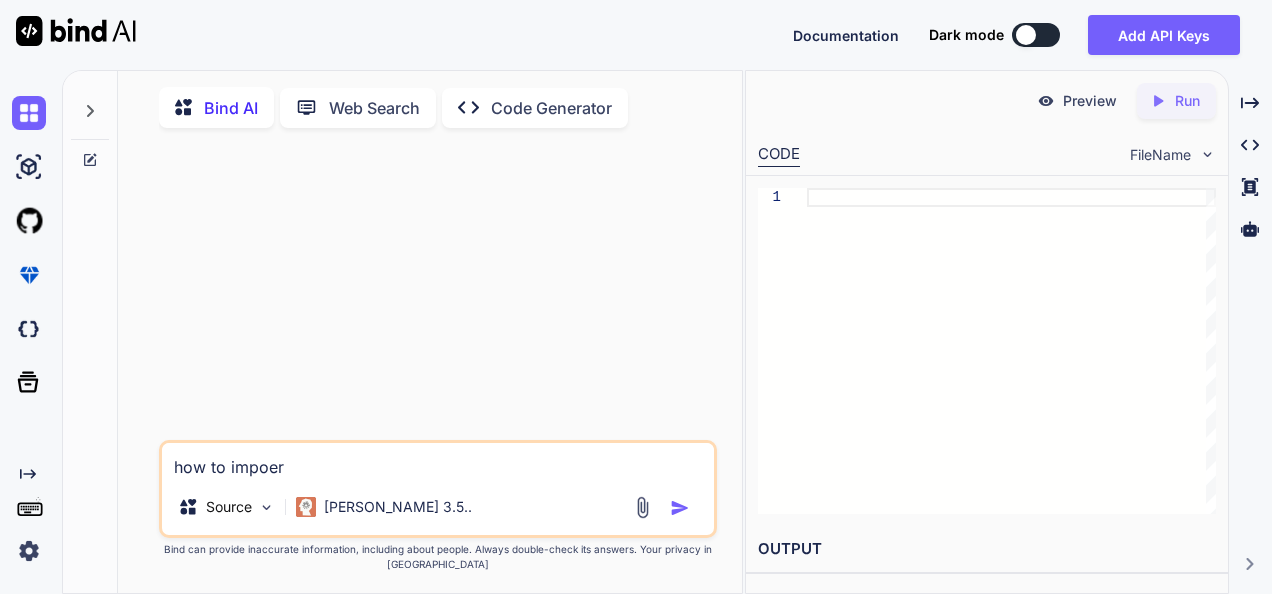 type on "x" 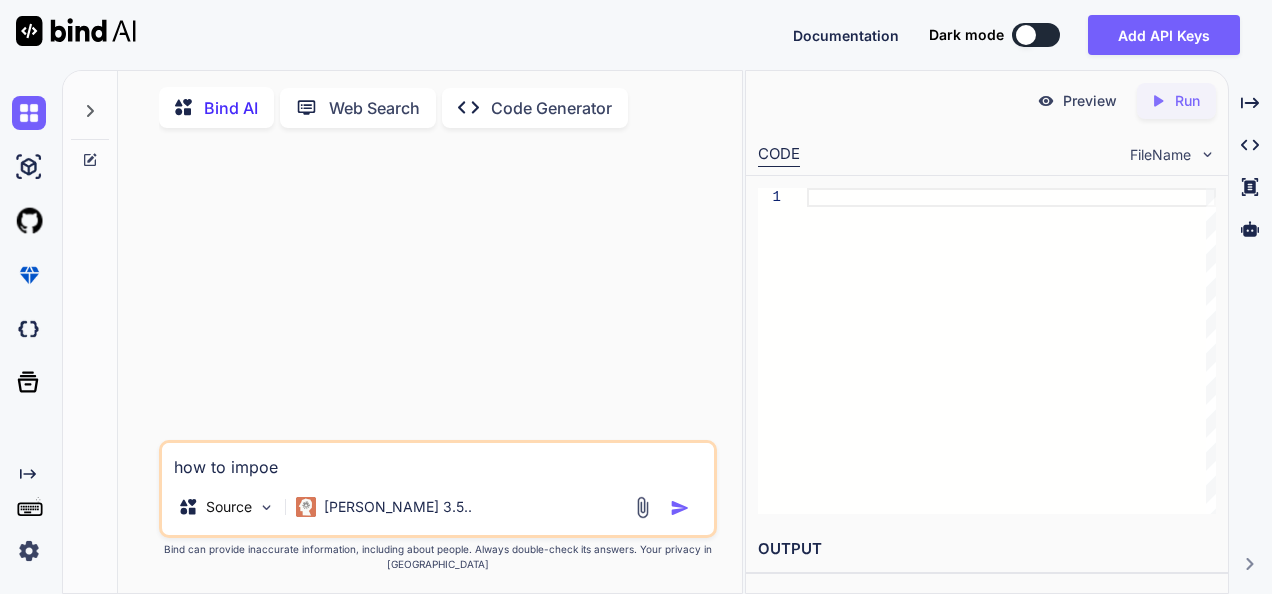 type on "x" 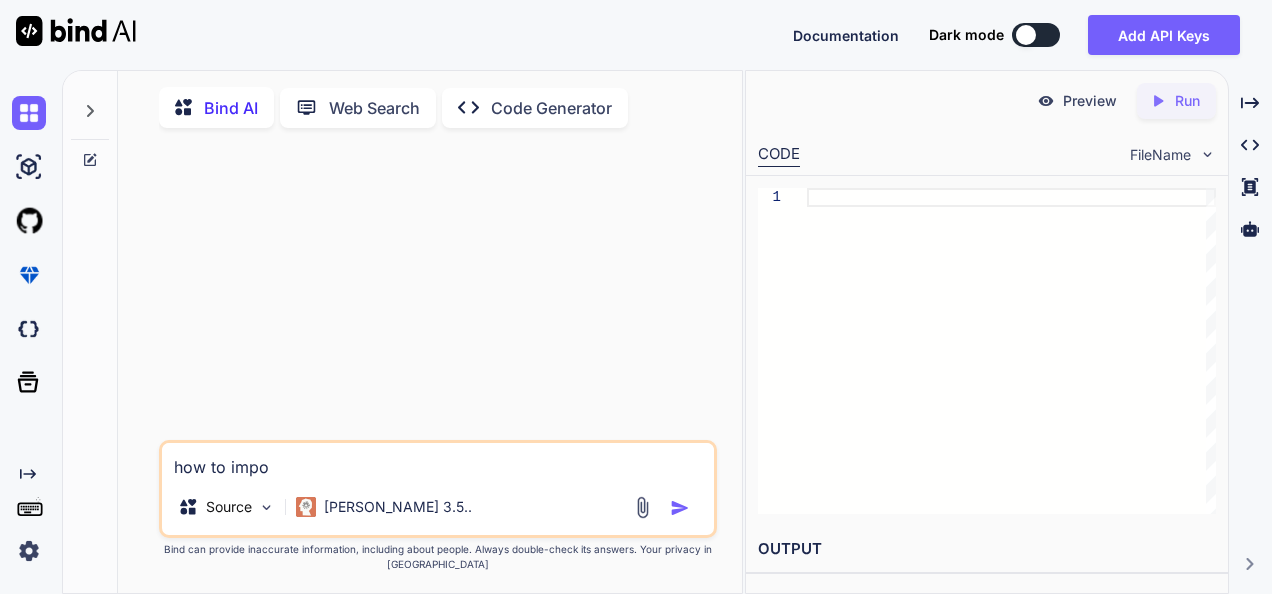 type on "x" 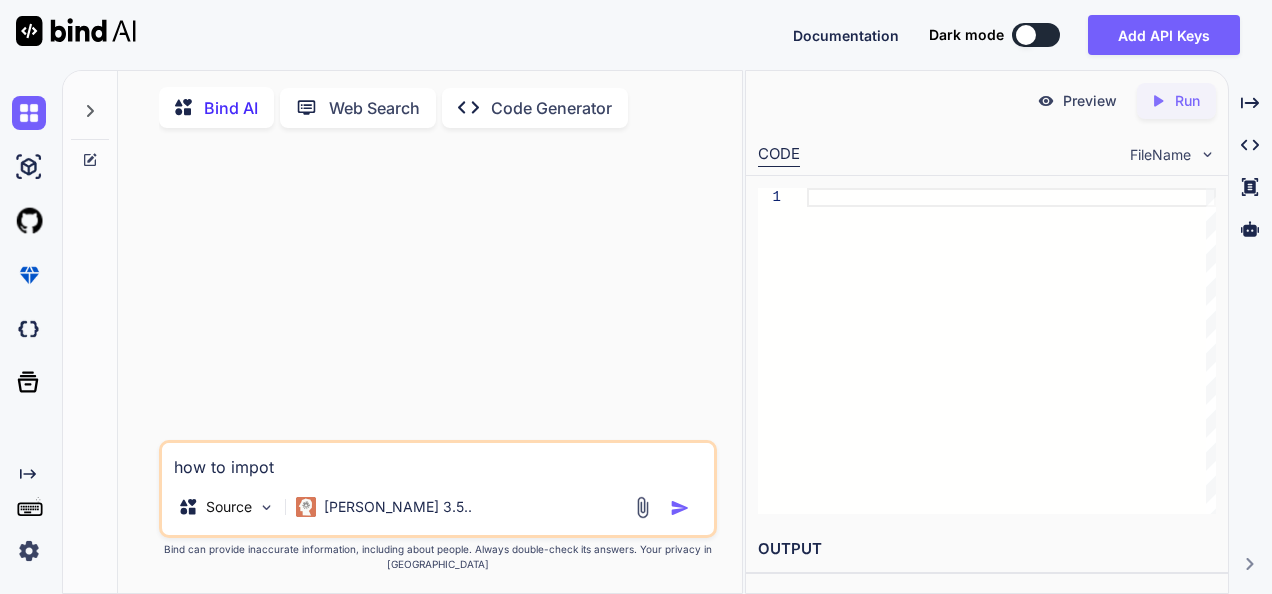 type on "x" 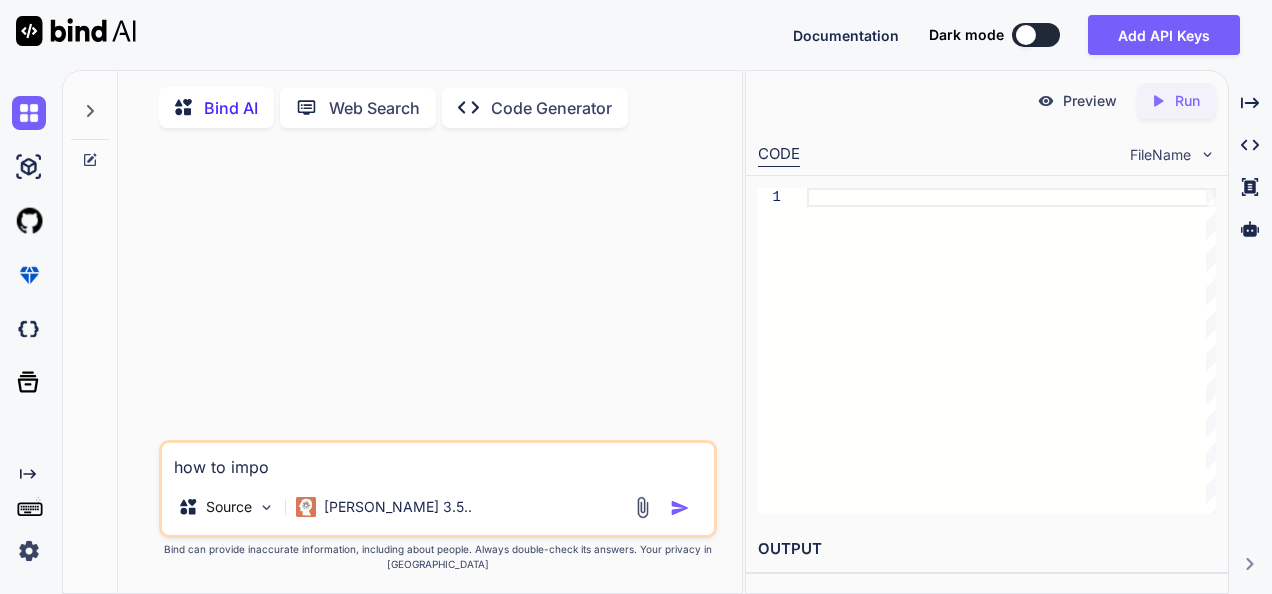 type on "x" 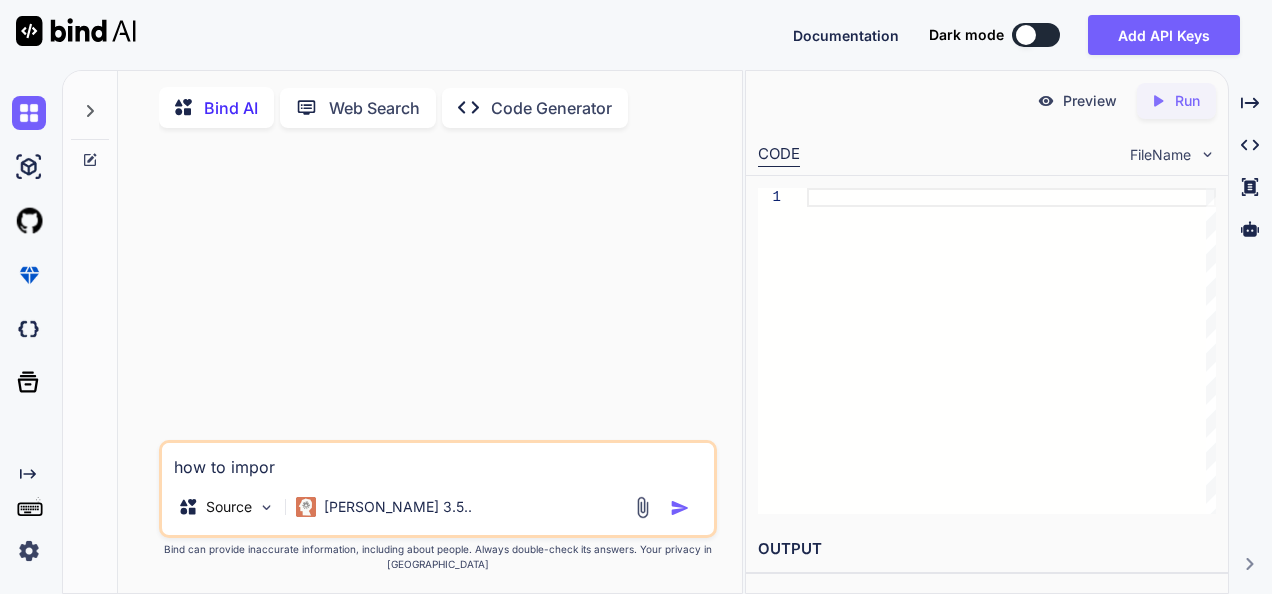 type on "x" 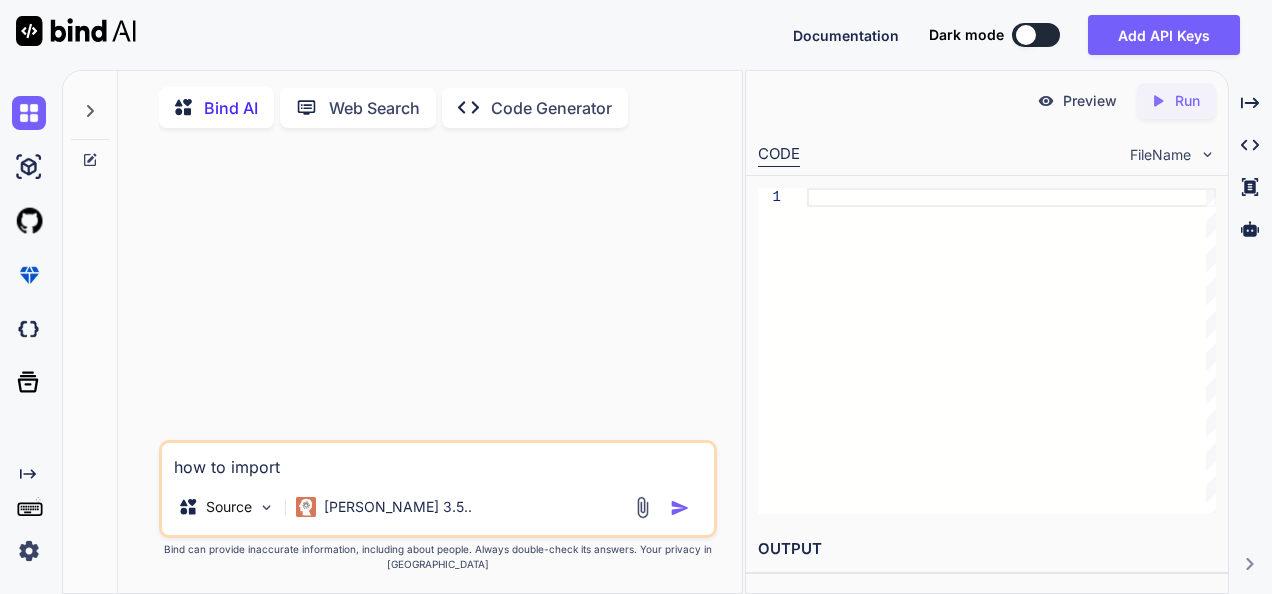 type on "x" 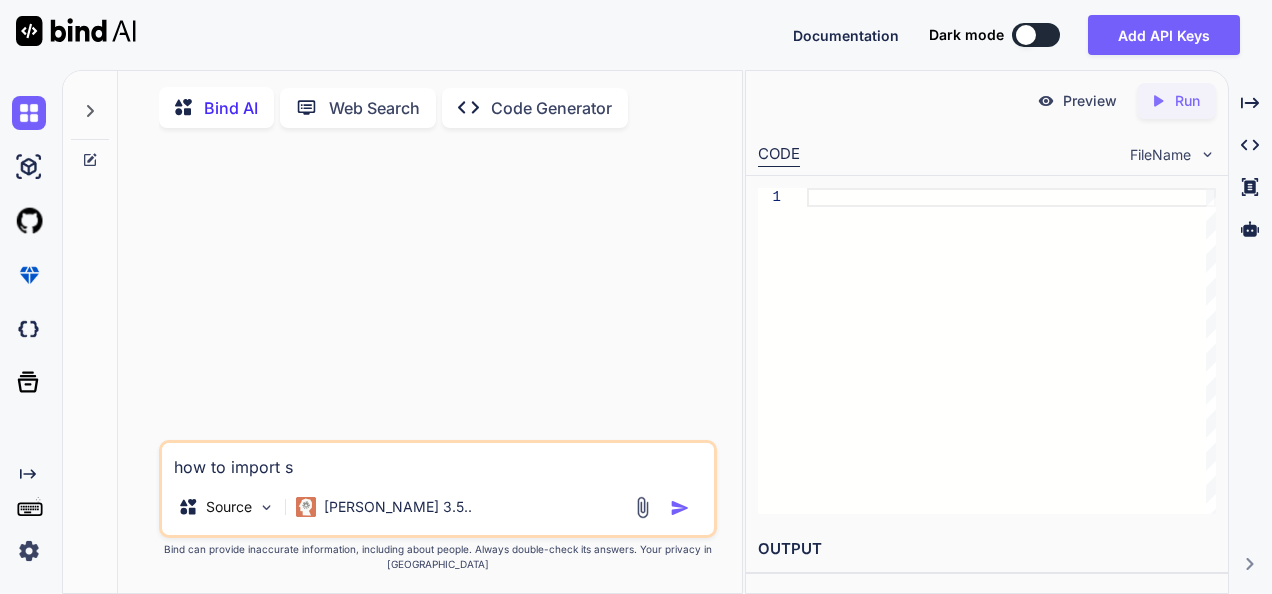 type on "x" 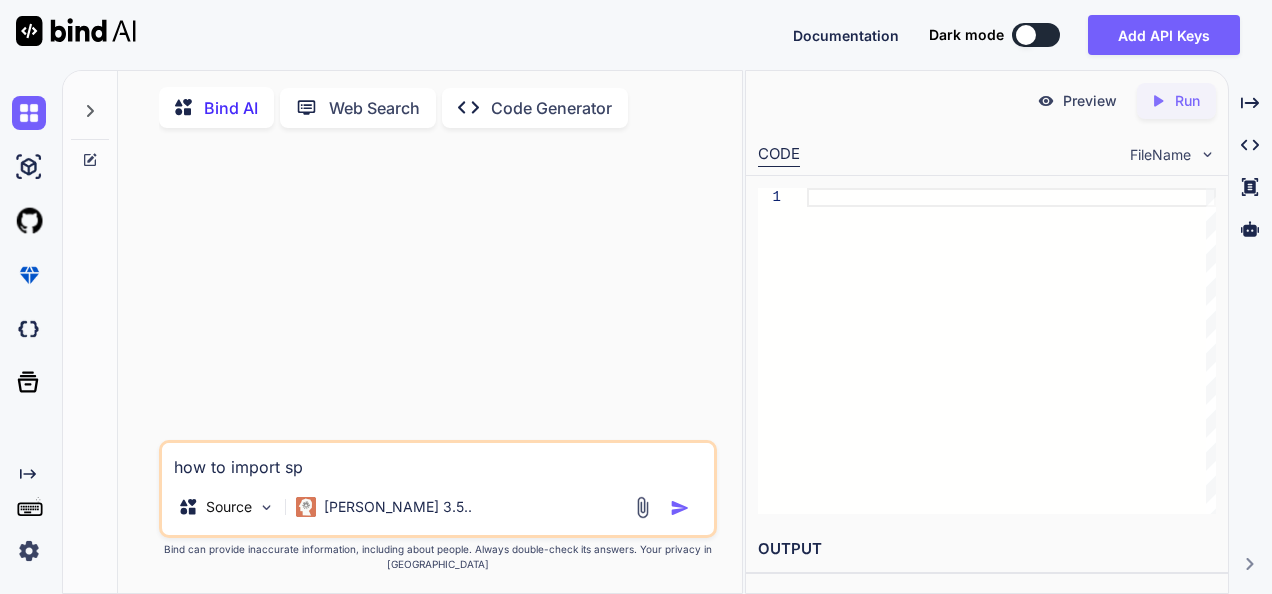 type on "x" 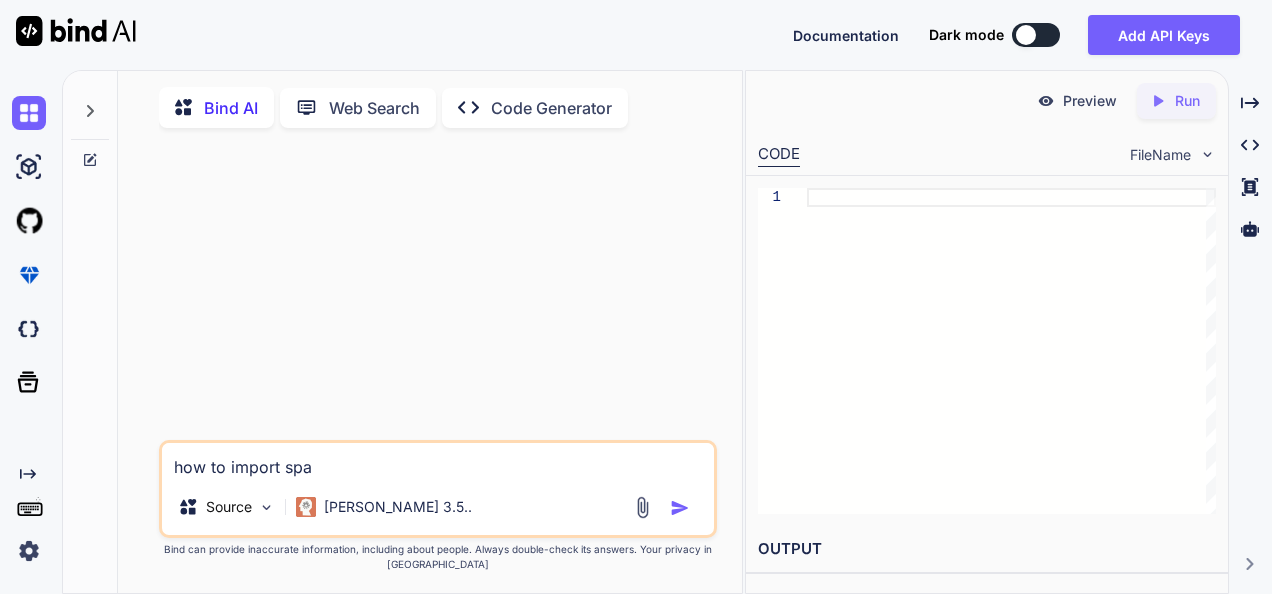 type on "x" 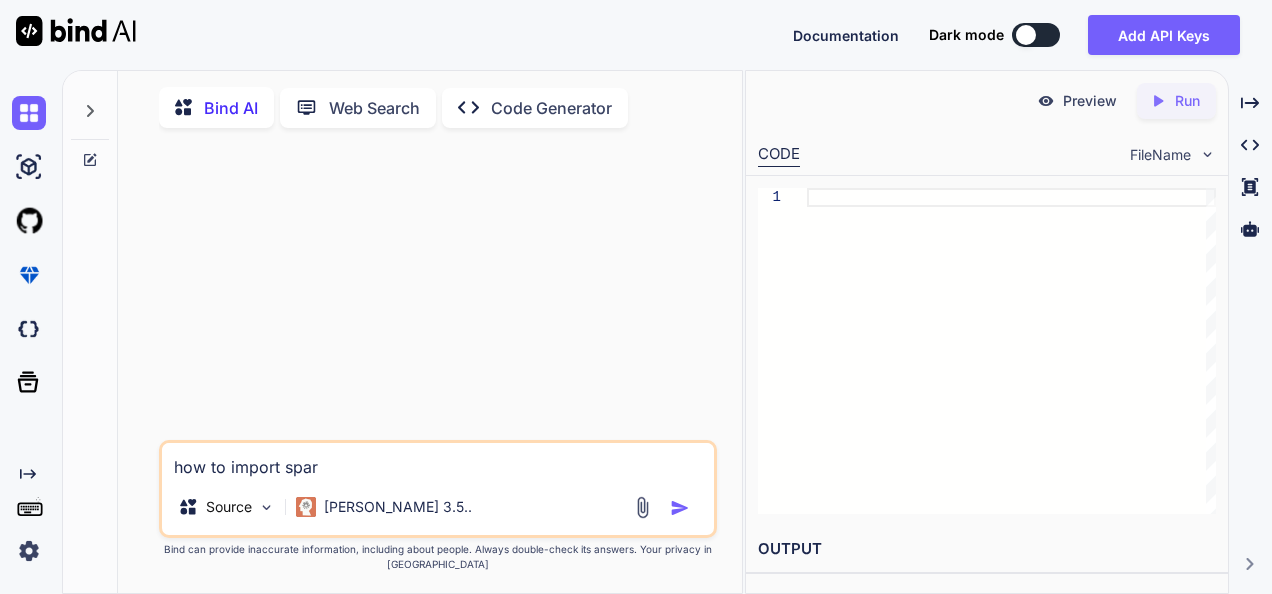 type on "x" 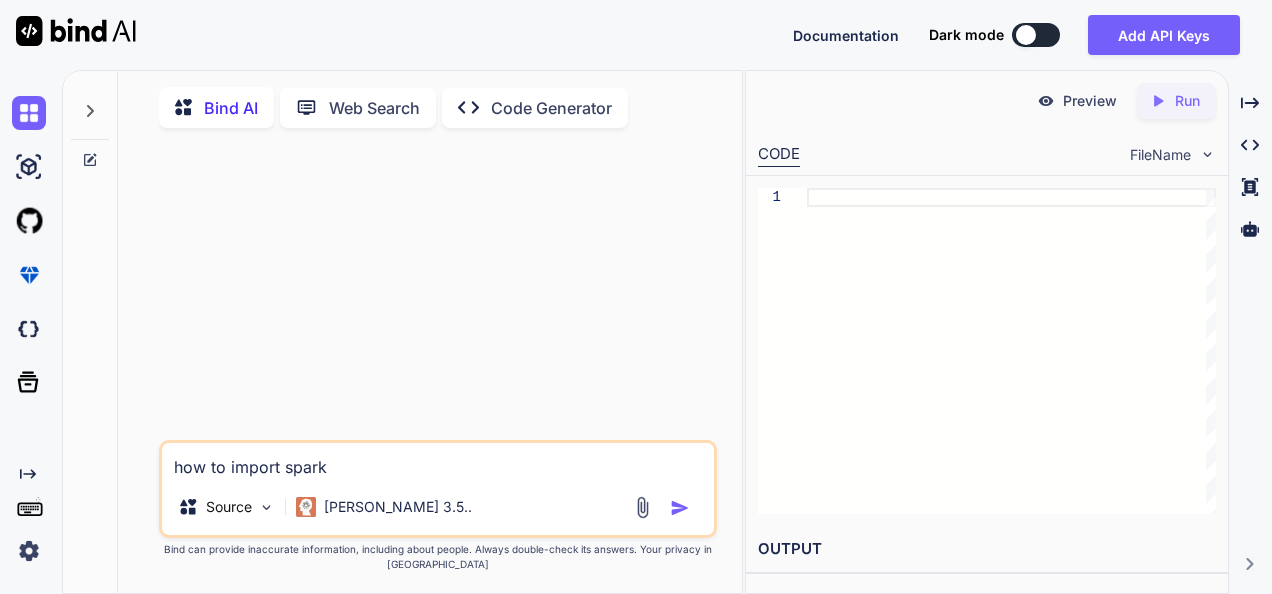 type on "x" 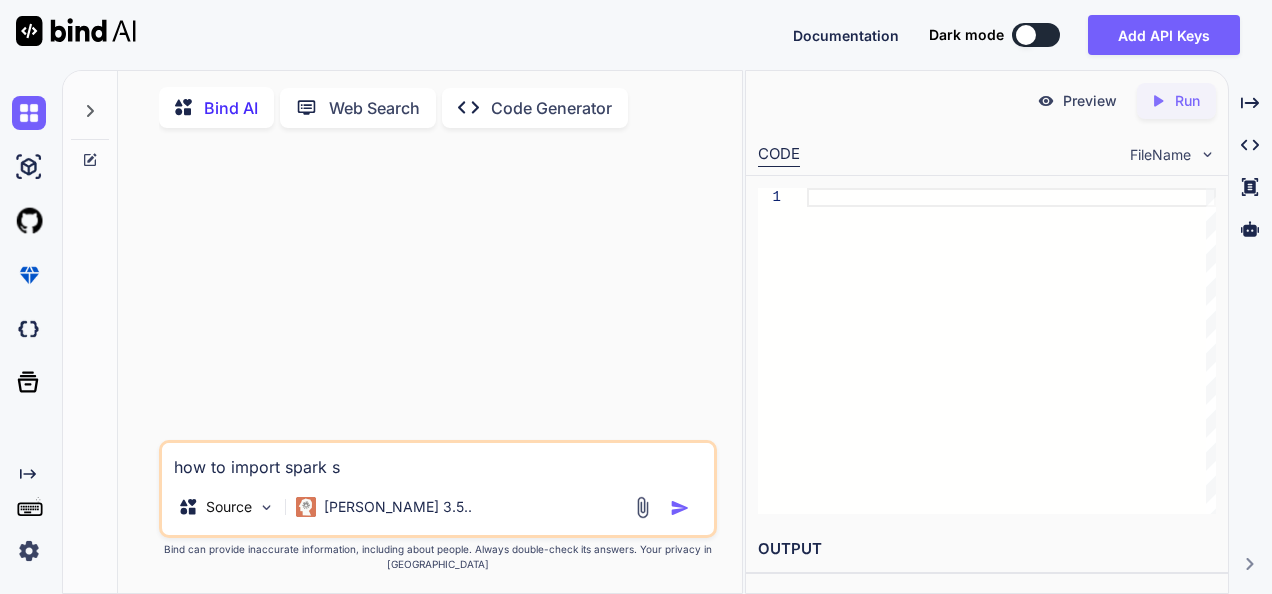type on "x" 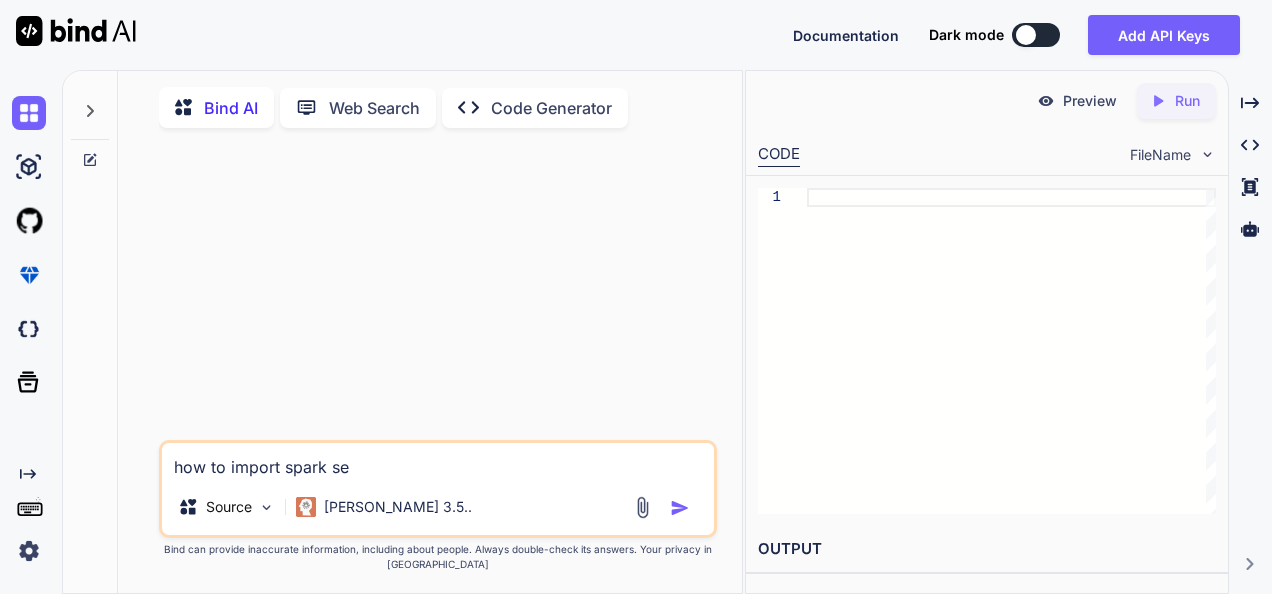 type on "x" 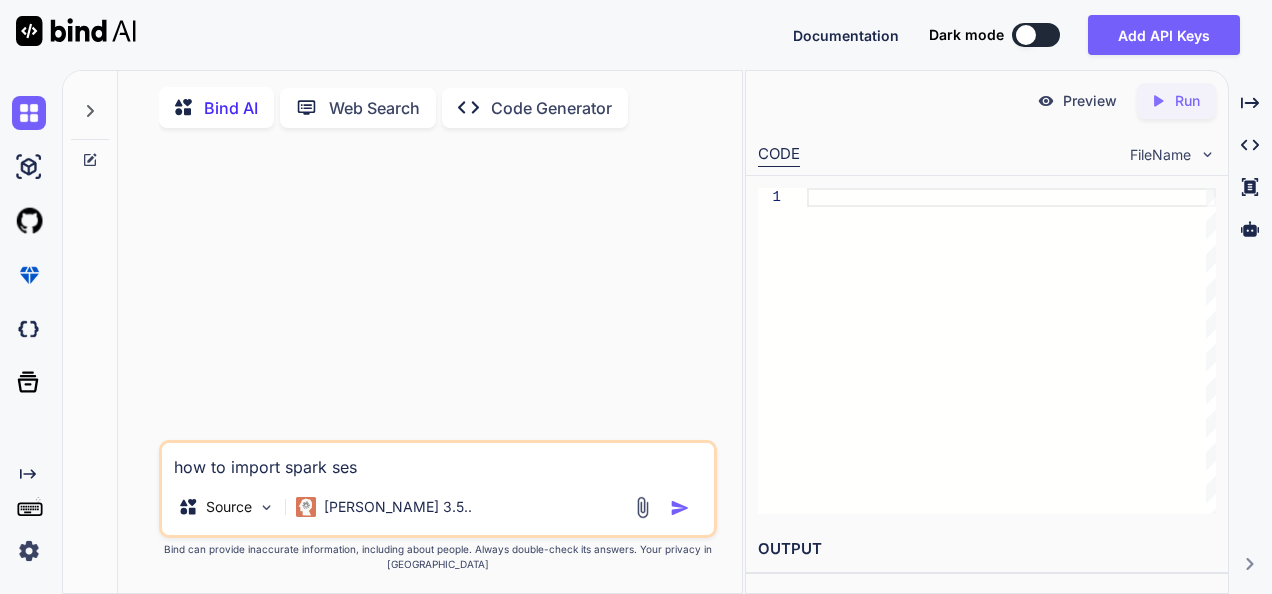 type on "x" 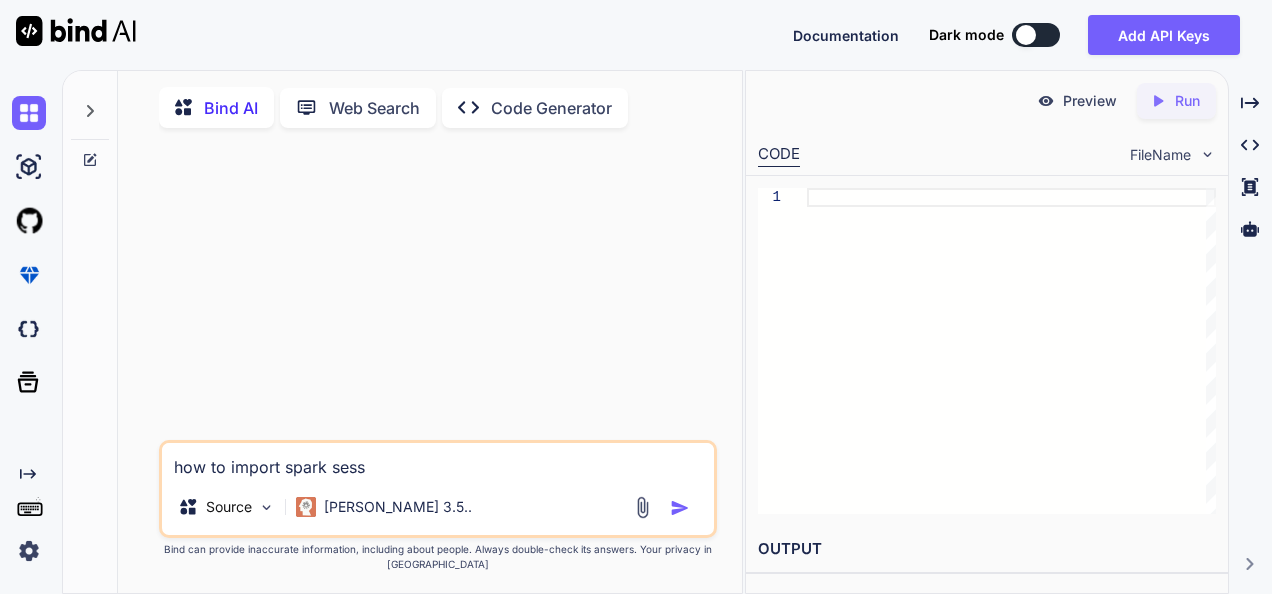 type on "x" 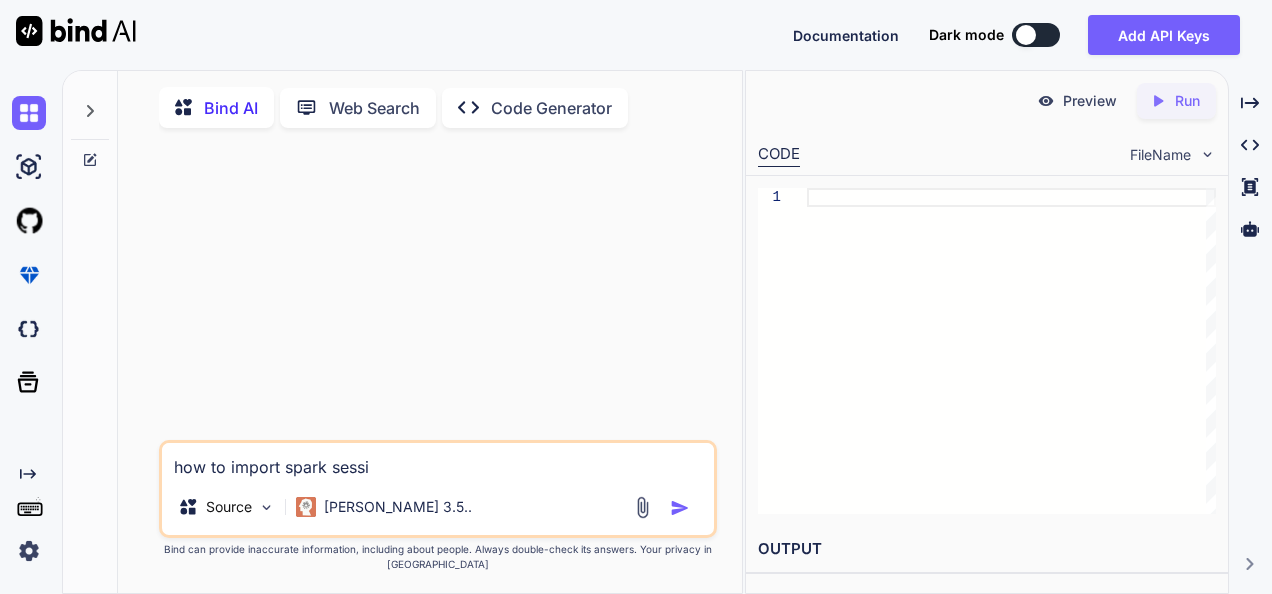 type on "x" 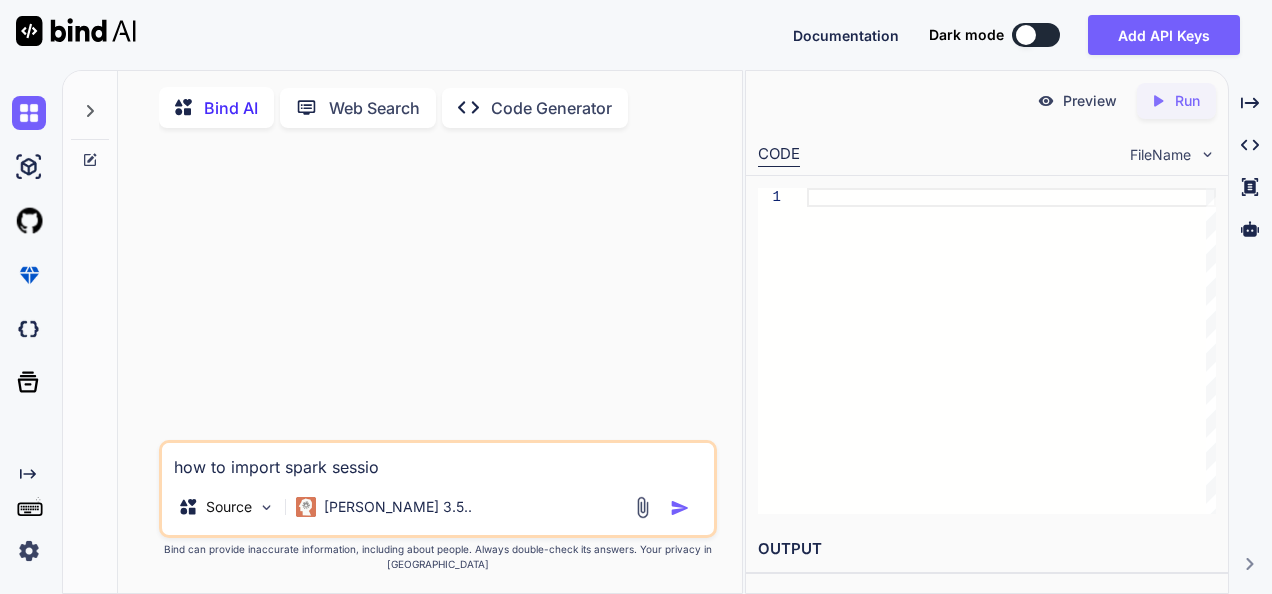 type on "x" 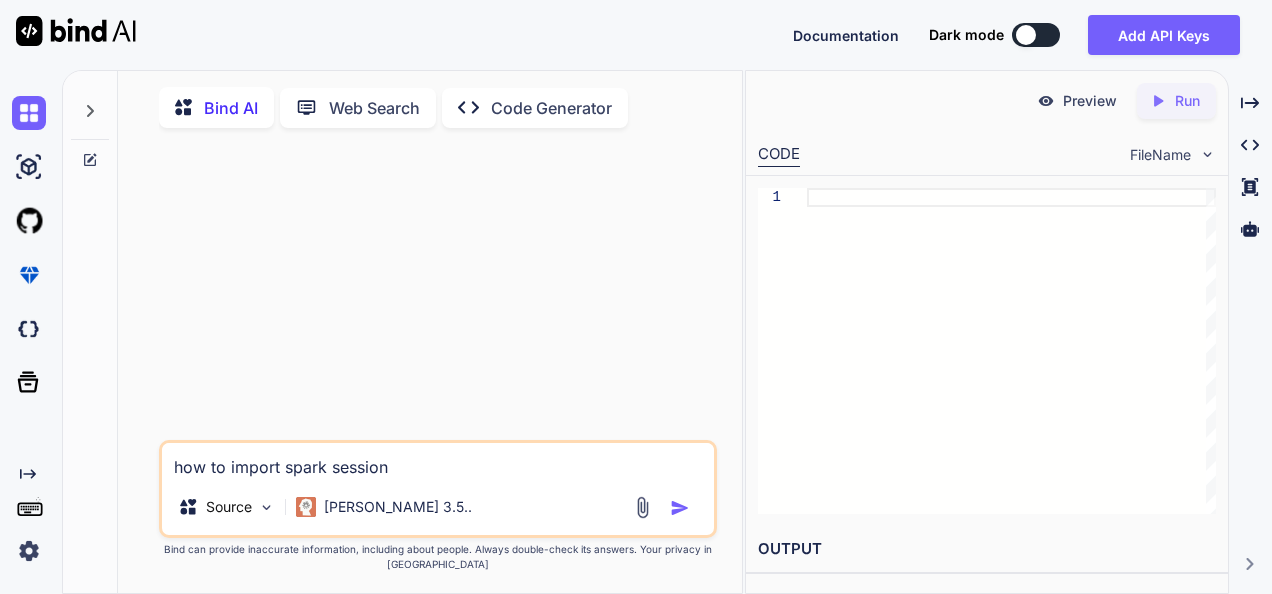 type on "x" 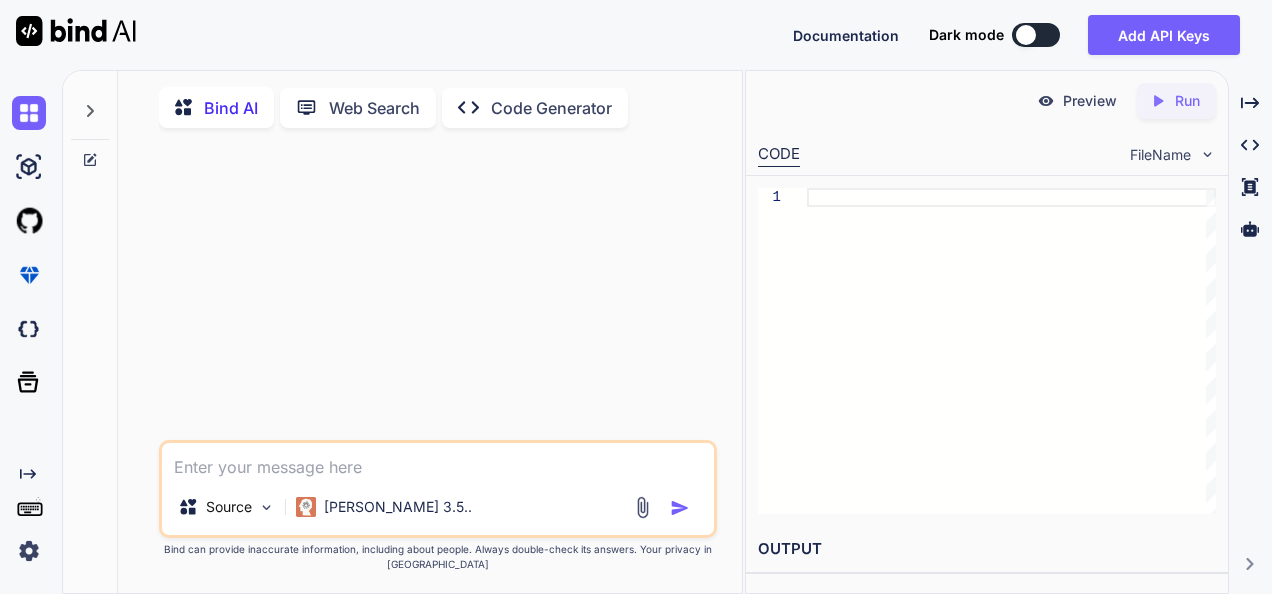 scroll, scrollTop: 7, scrollLeft: 0, axis: vertical 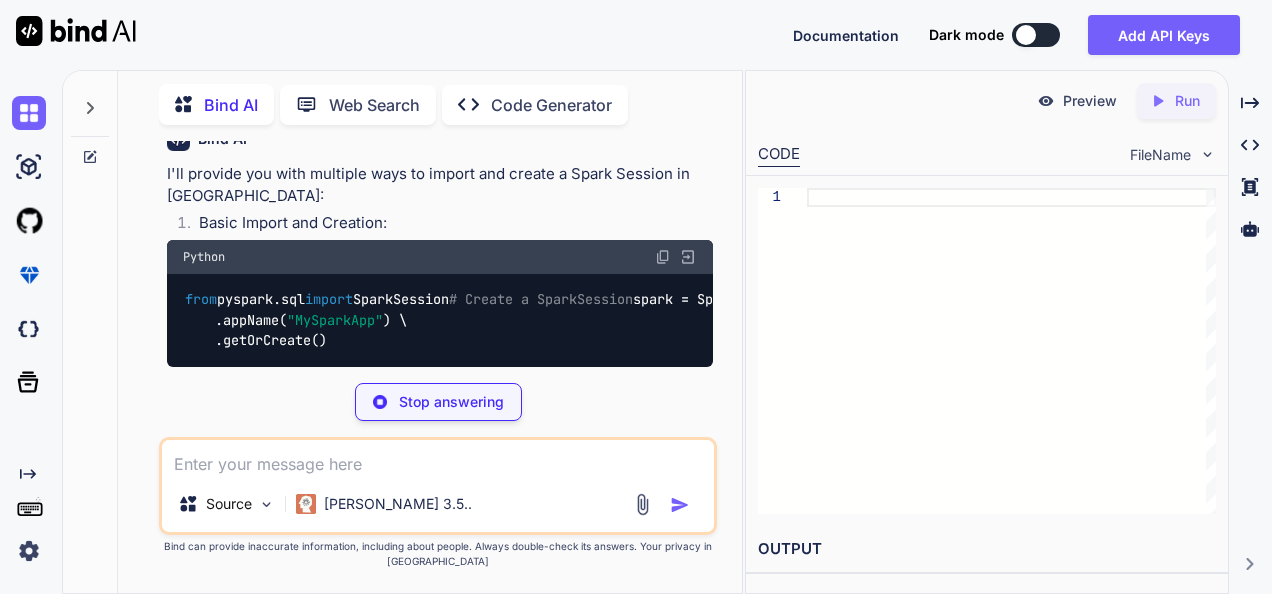 type on "x" 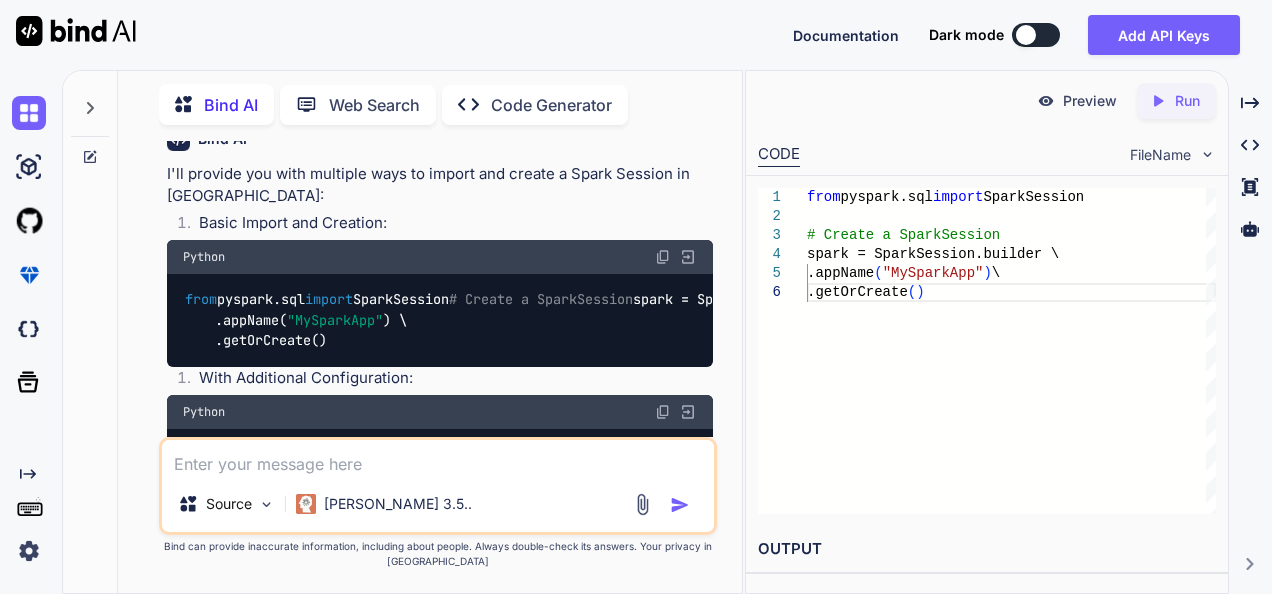 click at bounding box center (438, 458) 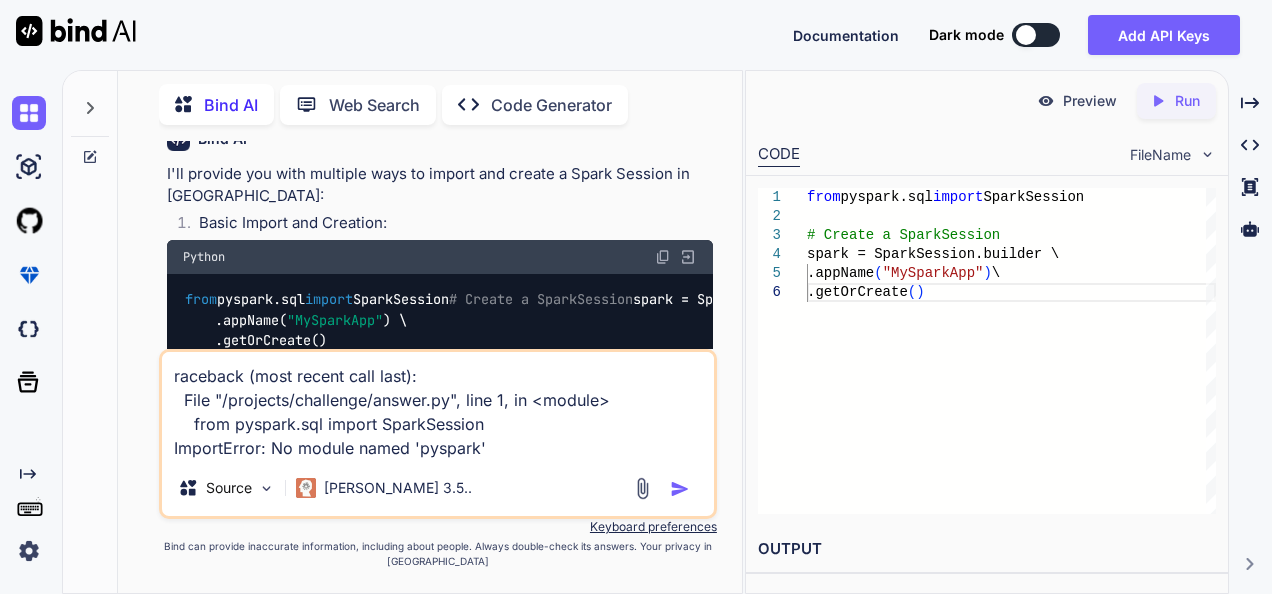 type on "x" 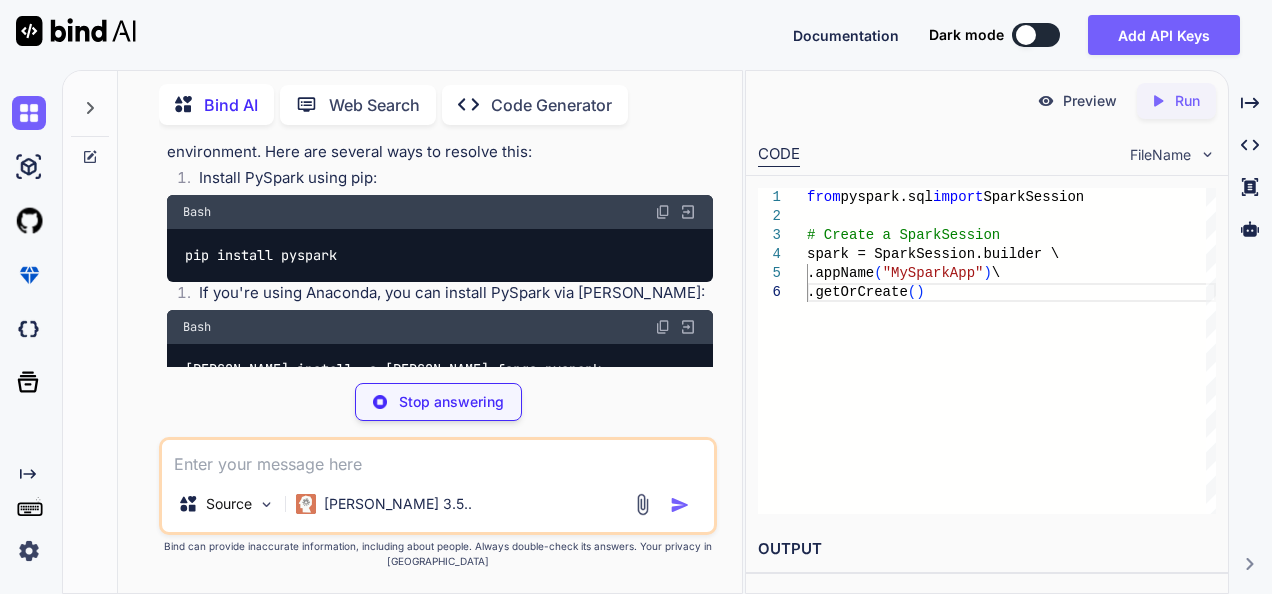 scroll, scrollTop: 1758, scrollLeft: 0, axis: vertical 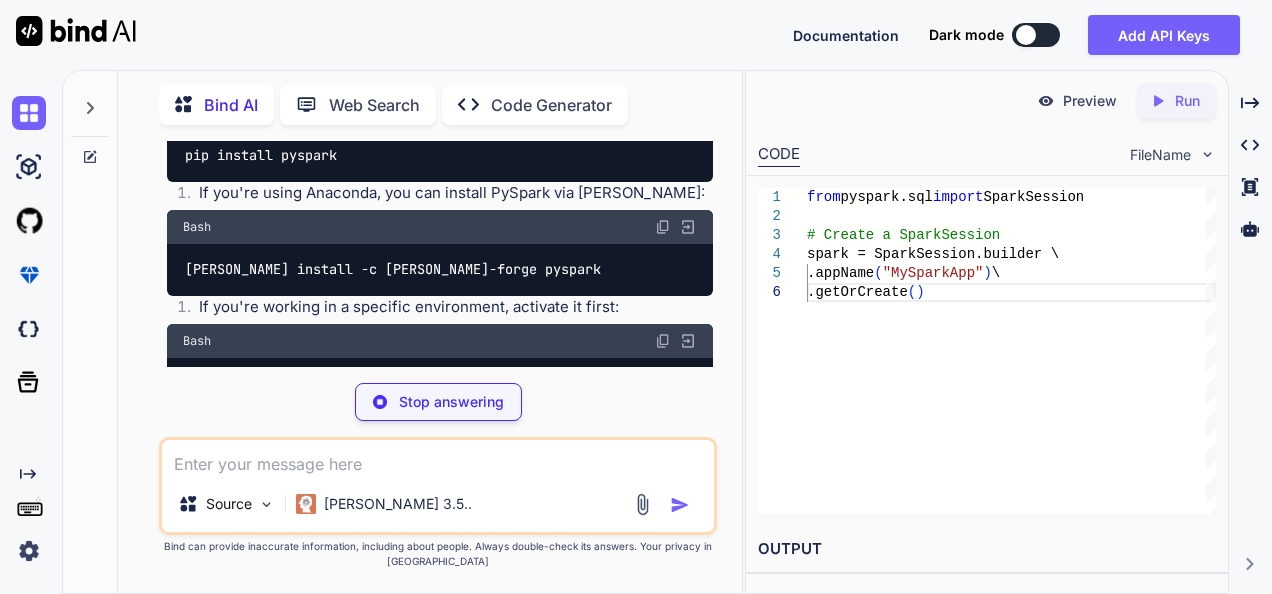 type on "x" 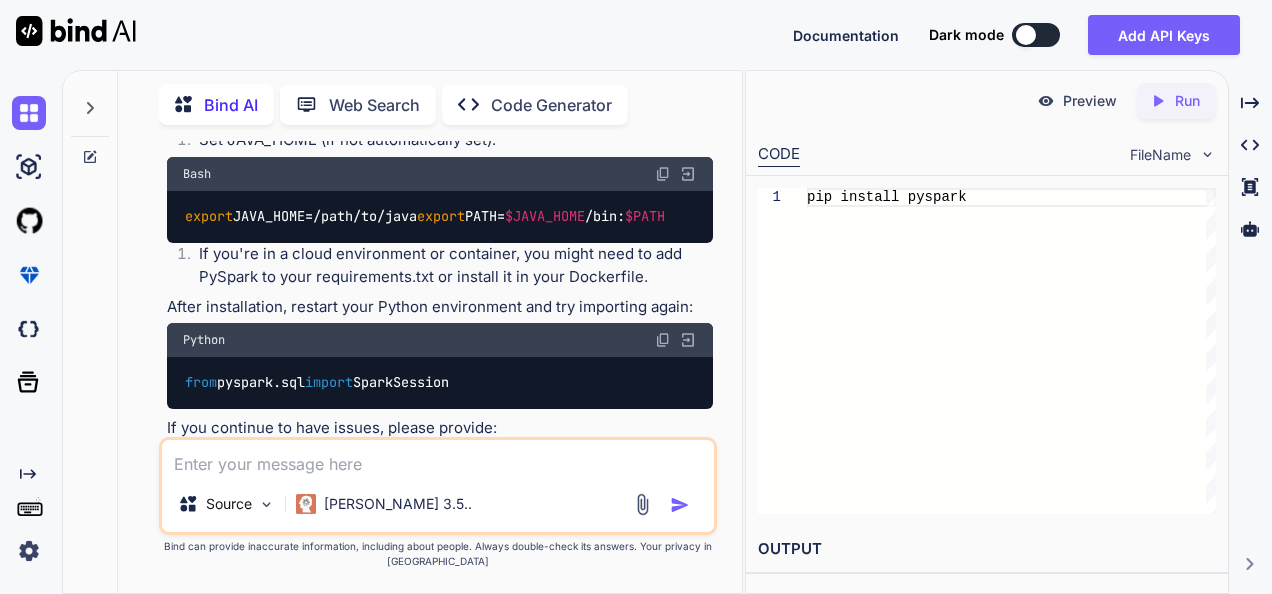 scroll, scrollTop: 2658, scrollLeft: 0, axis: vertical 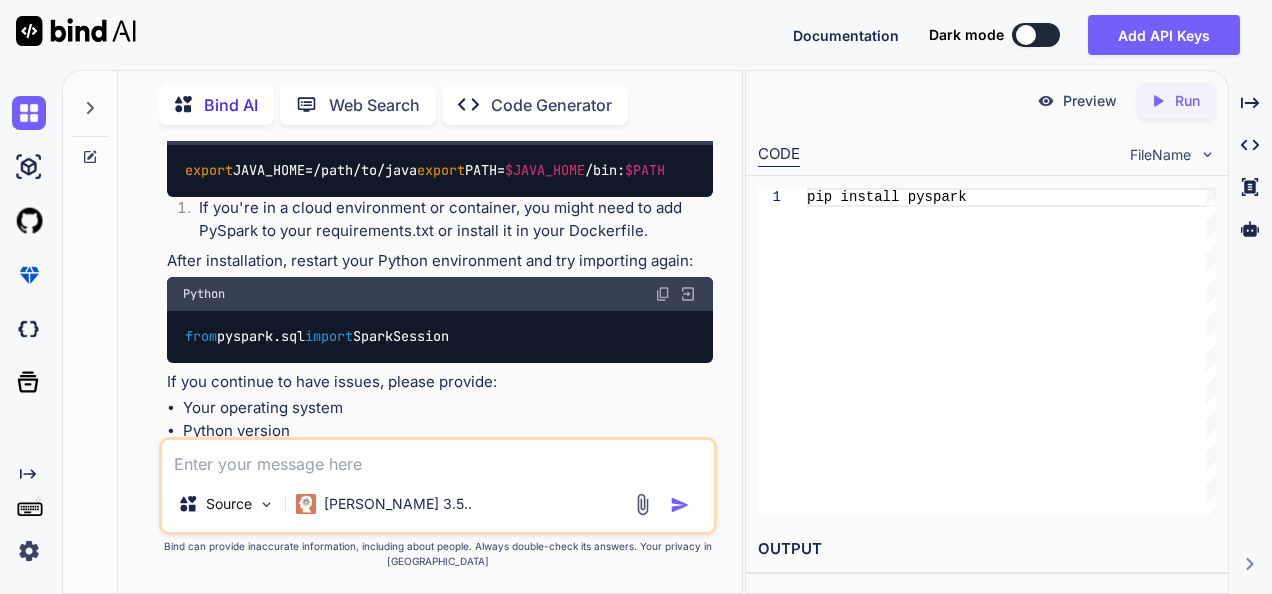 click at bounding box center [438, 458] 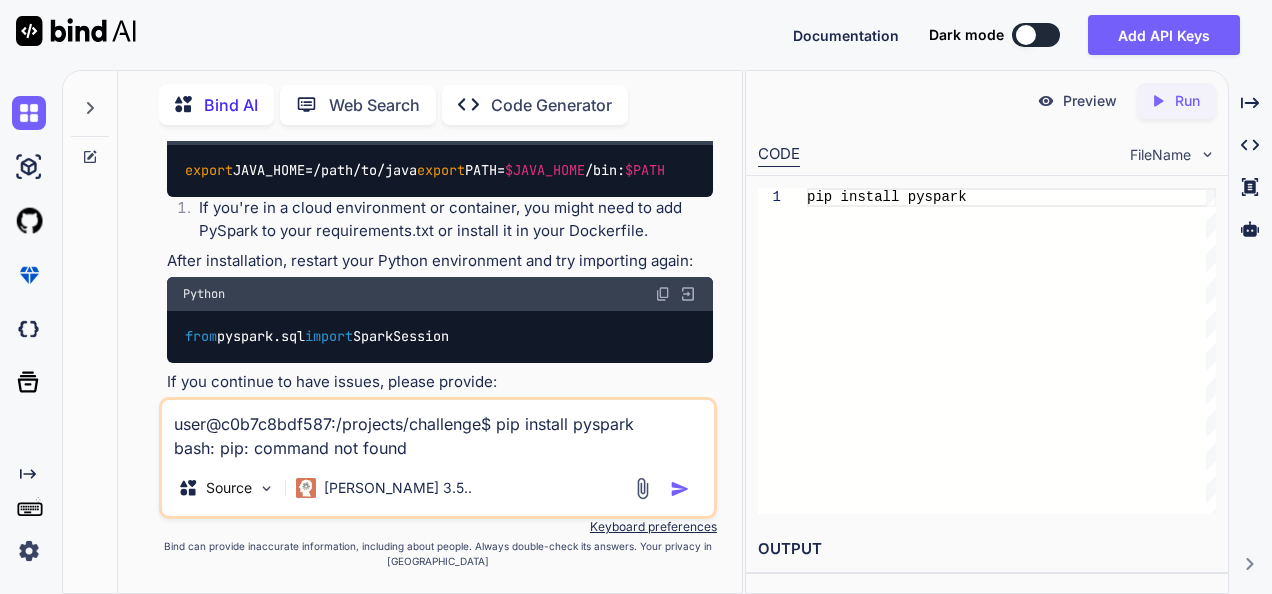 type on "x" 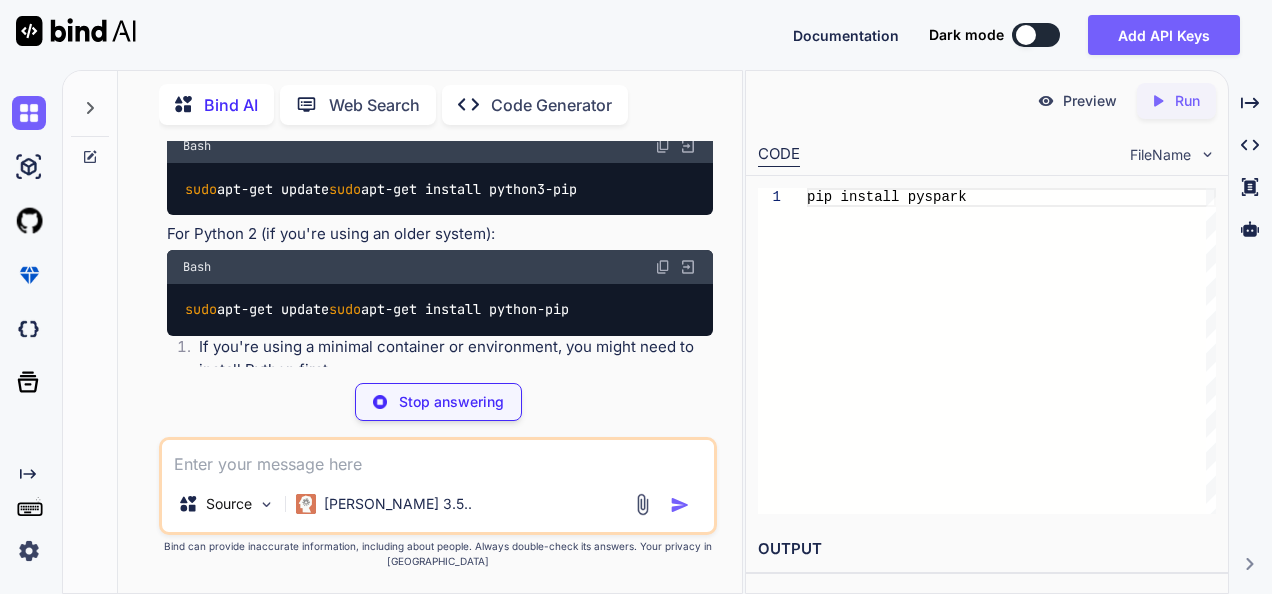 scroll, scrollTop: 3264, scrollLeft: 0, axis: vertical 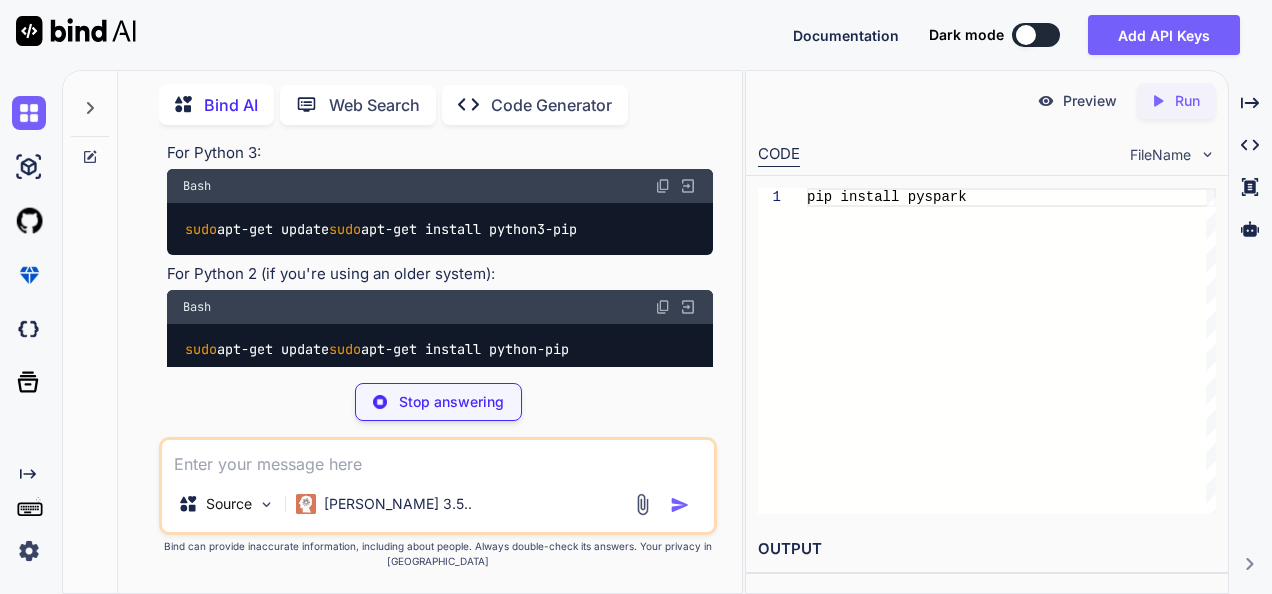 type on "x" 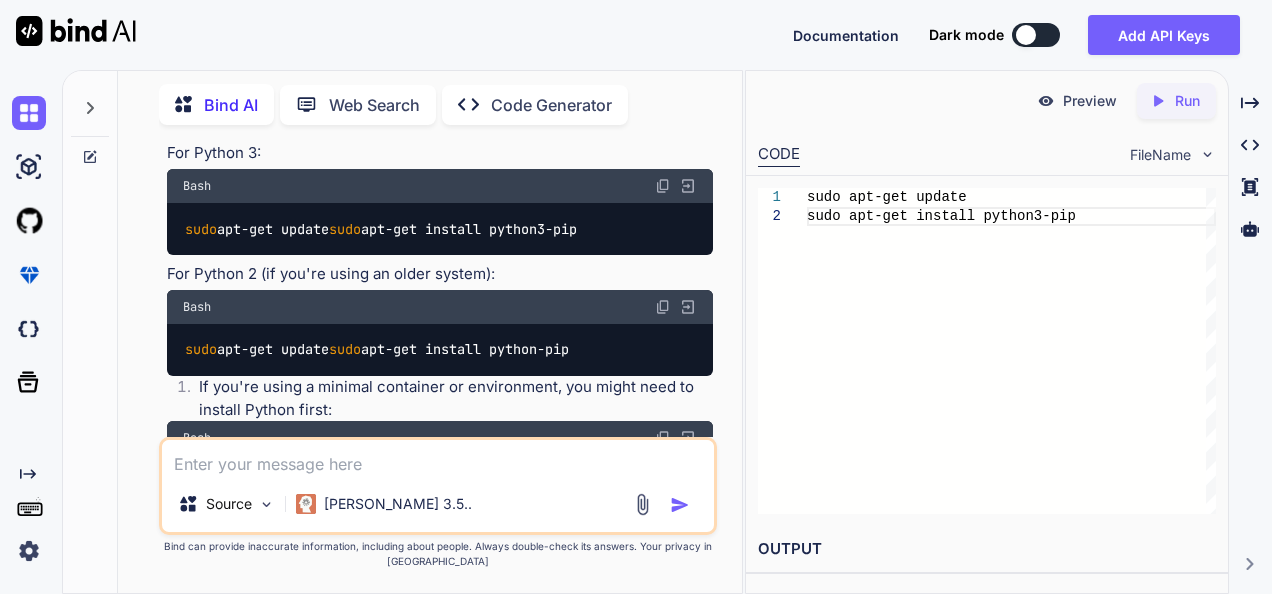 scroll, scrollTop: 3664, scrollLeft: 0, axis: vertical 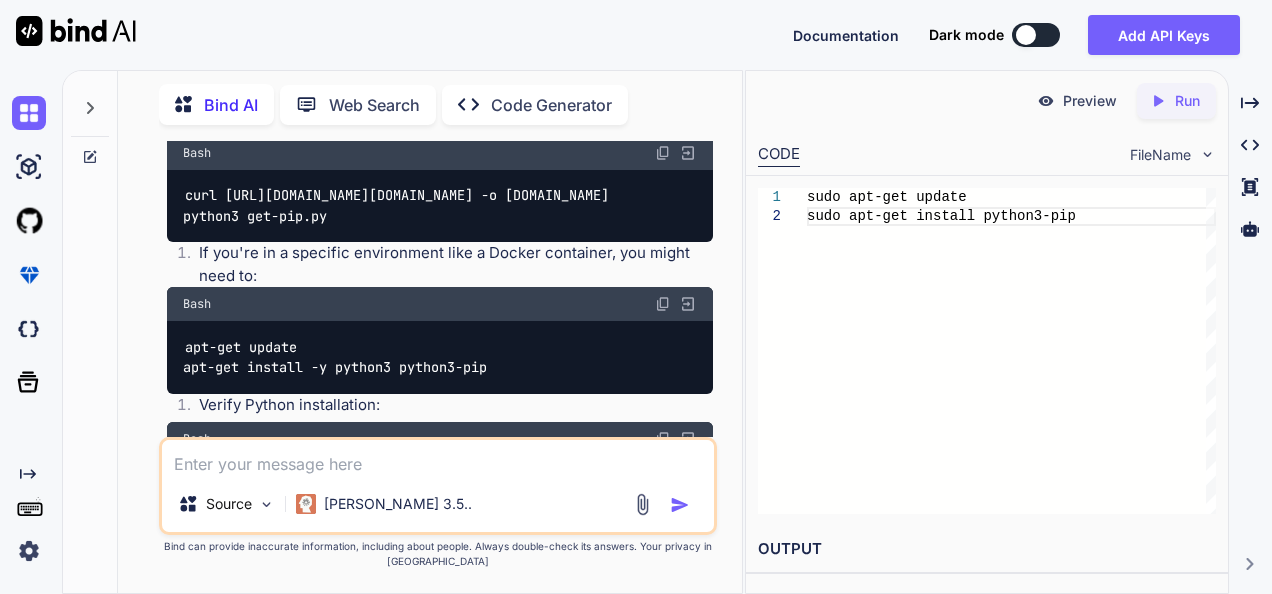 click at bounding box center [438, 458] 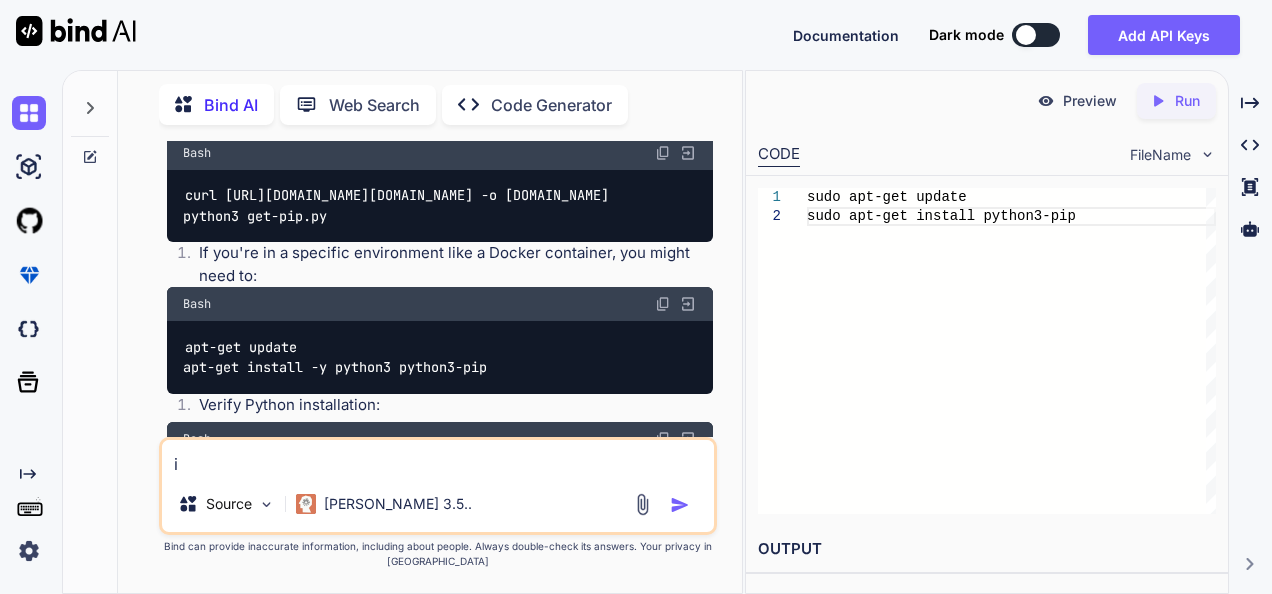 type on "x" 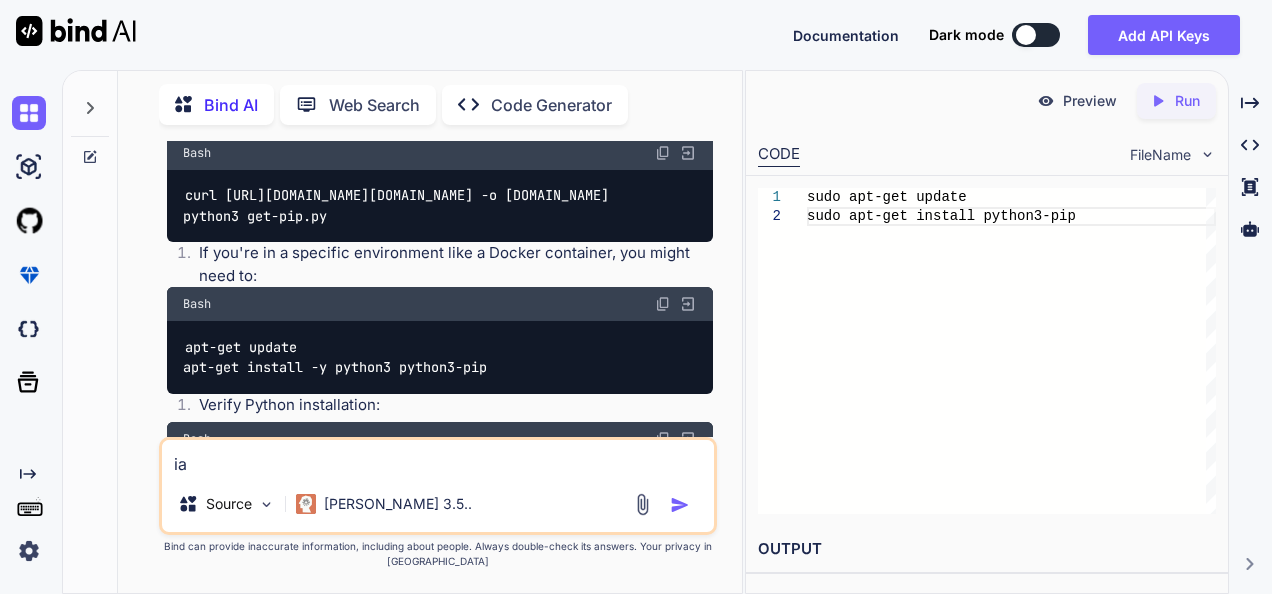 type on "x" 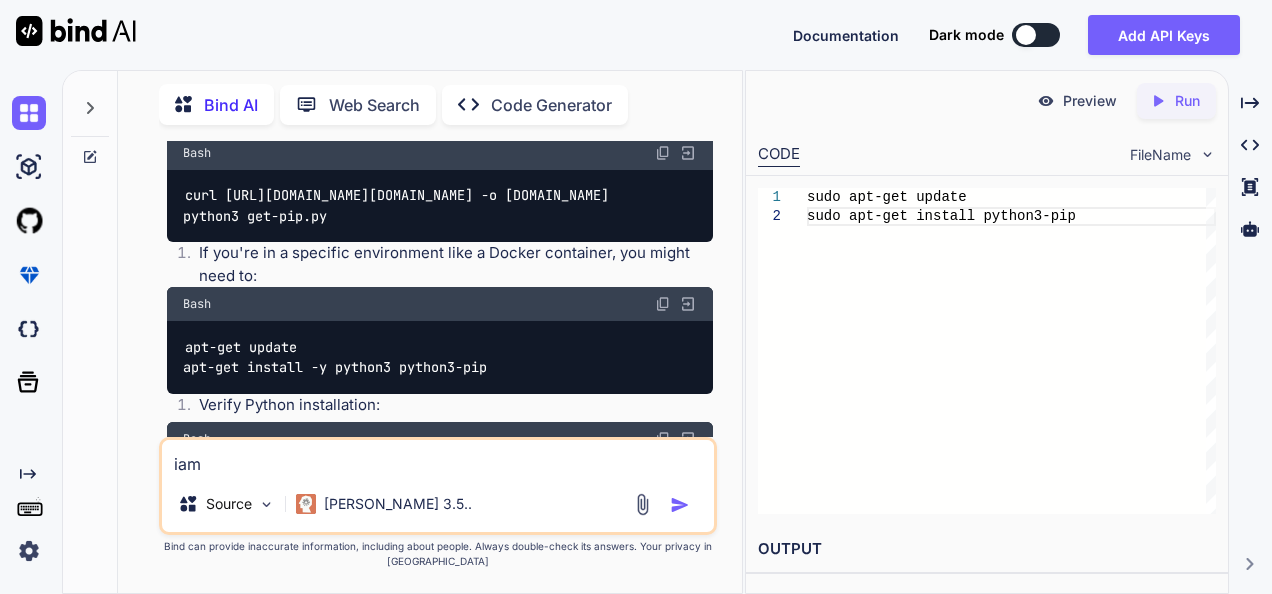 type on "x" 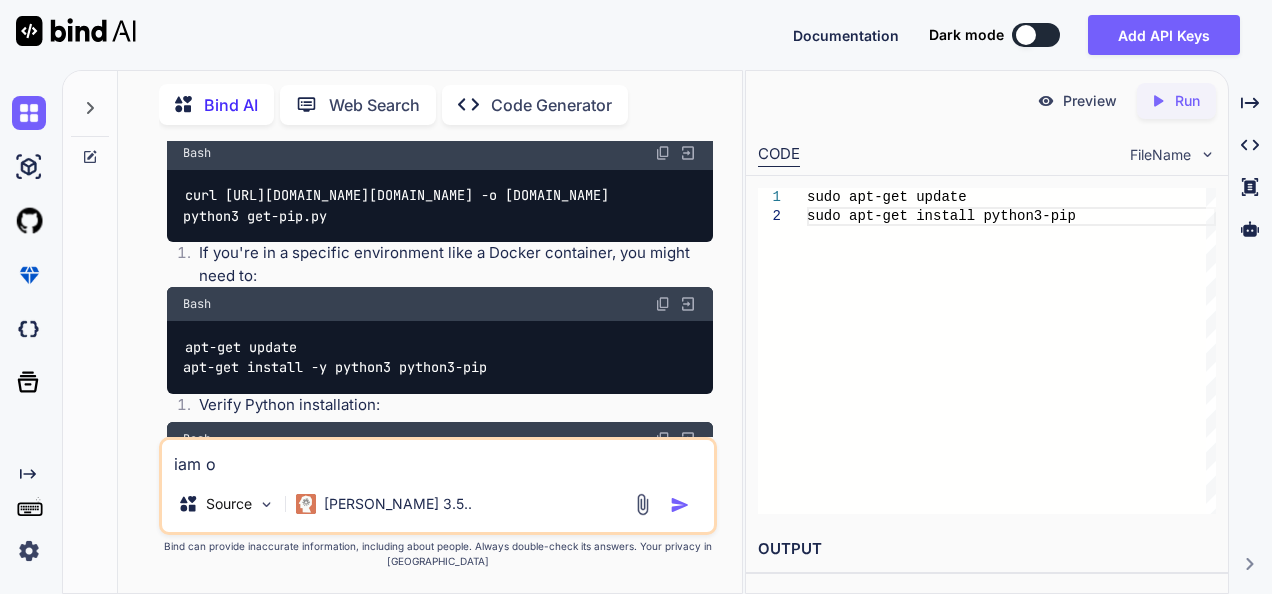 type on "x" 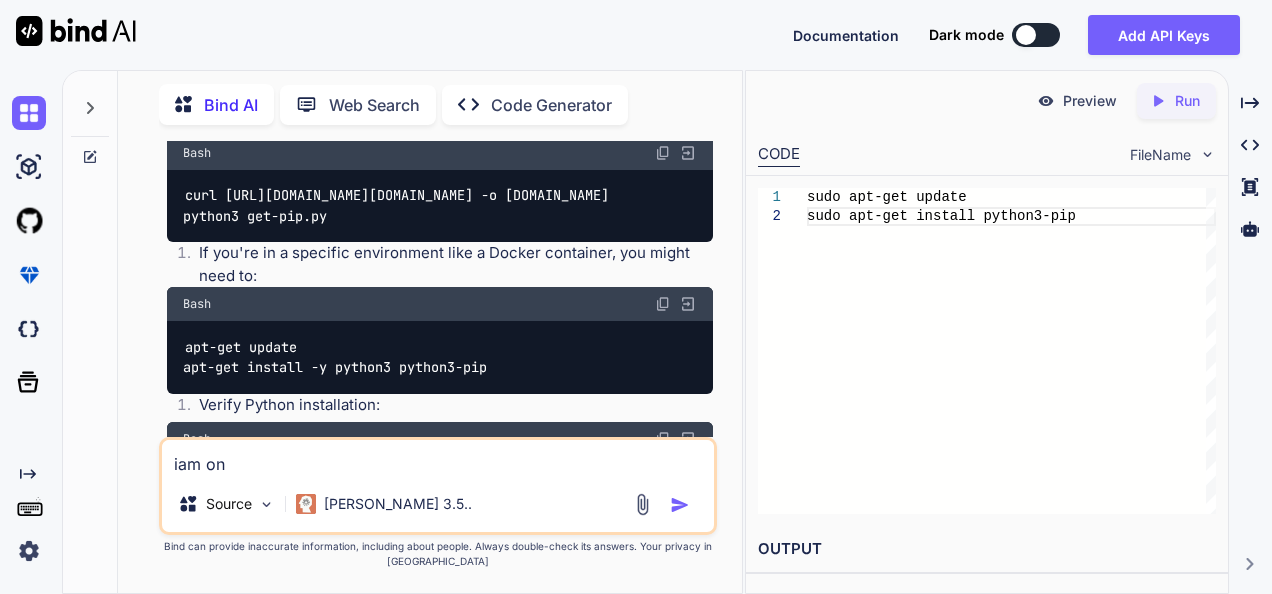 type on "x" 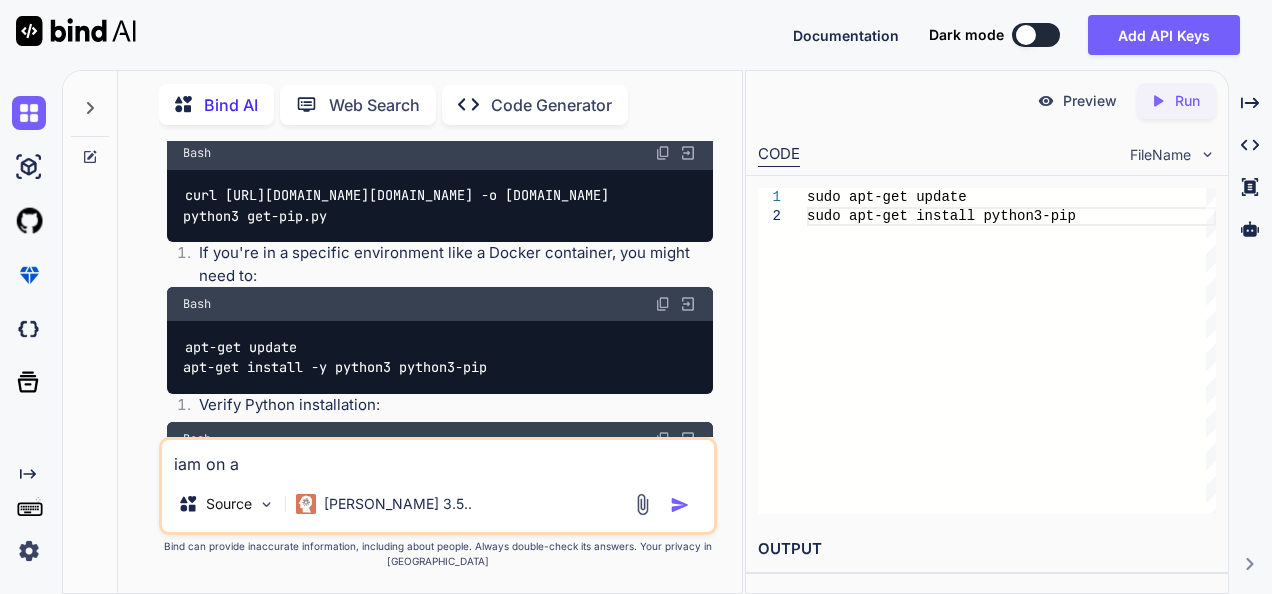 type on "x" 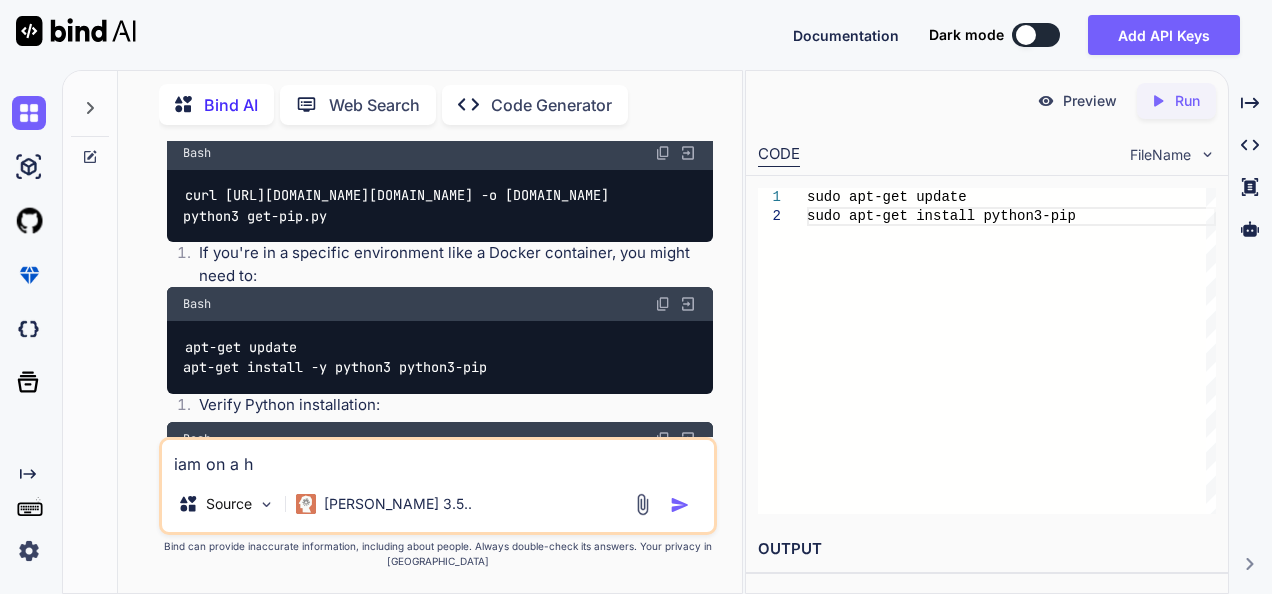 type on "x" 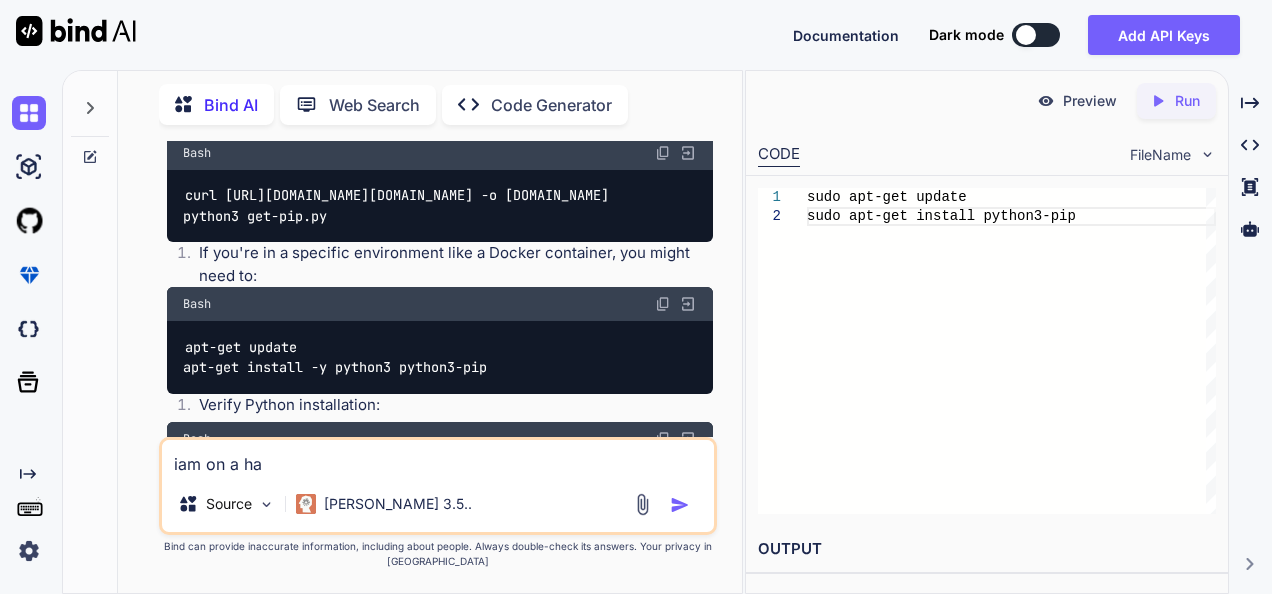 type on "x" 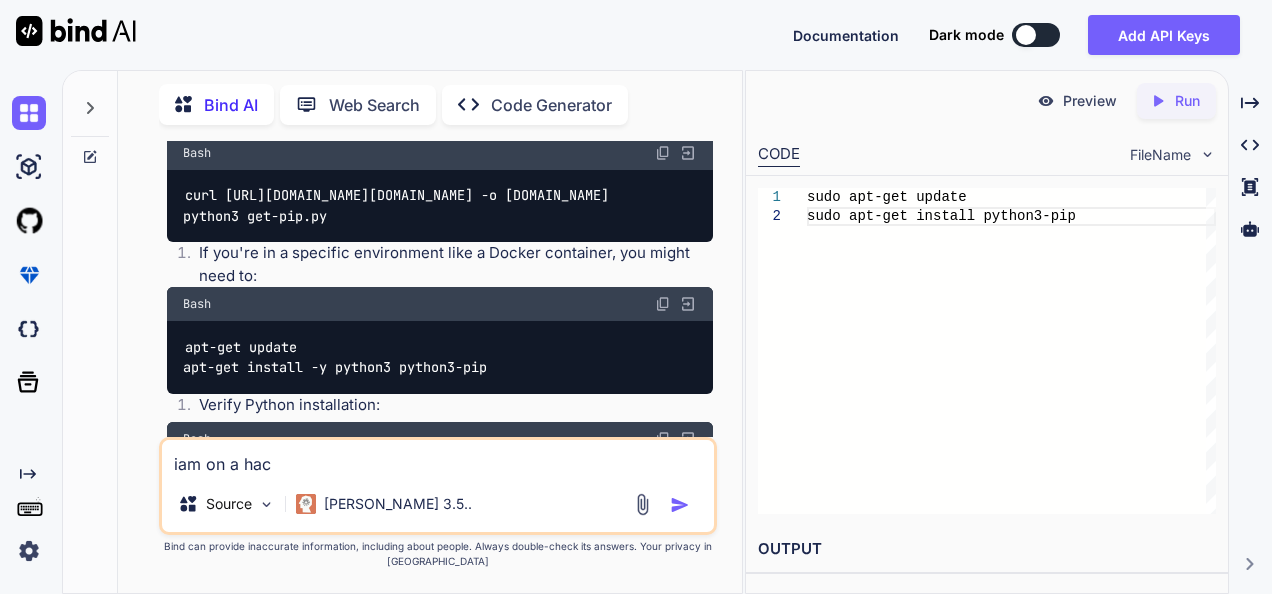 type on "x" 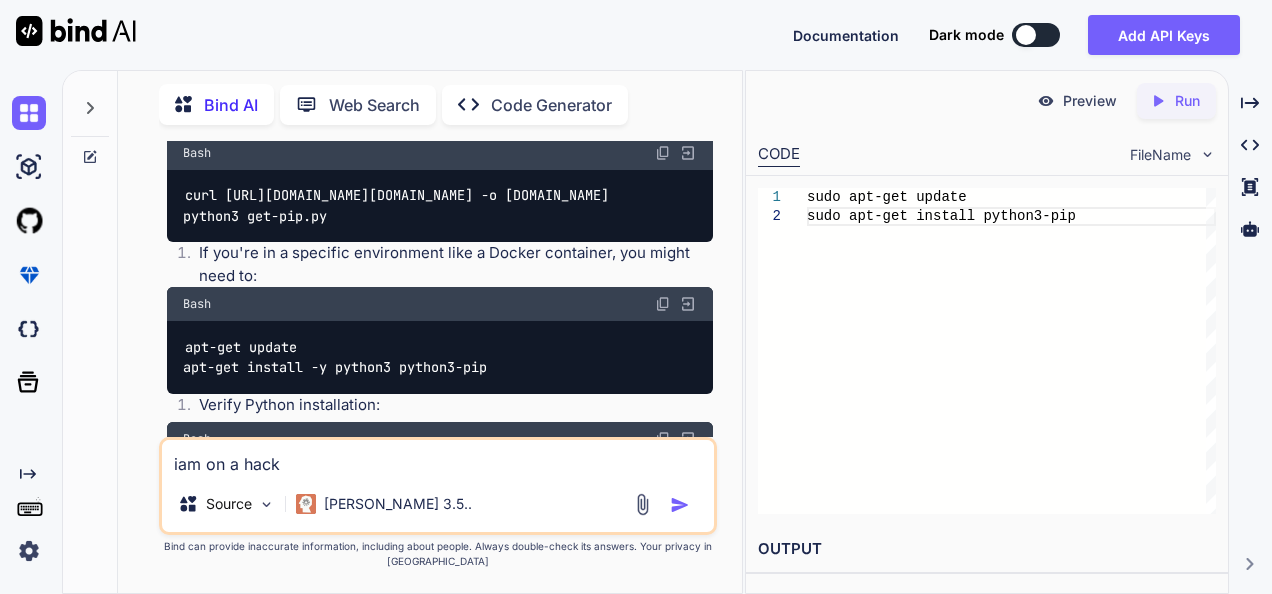 type on "x" 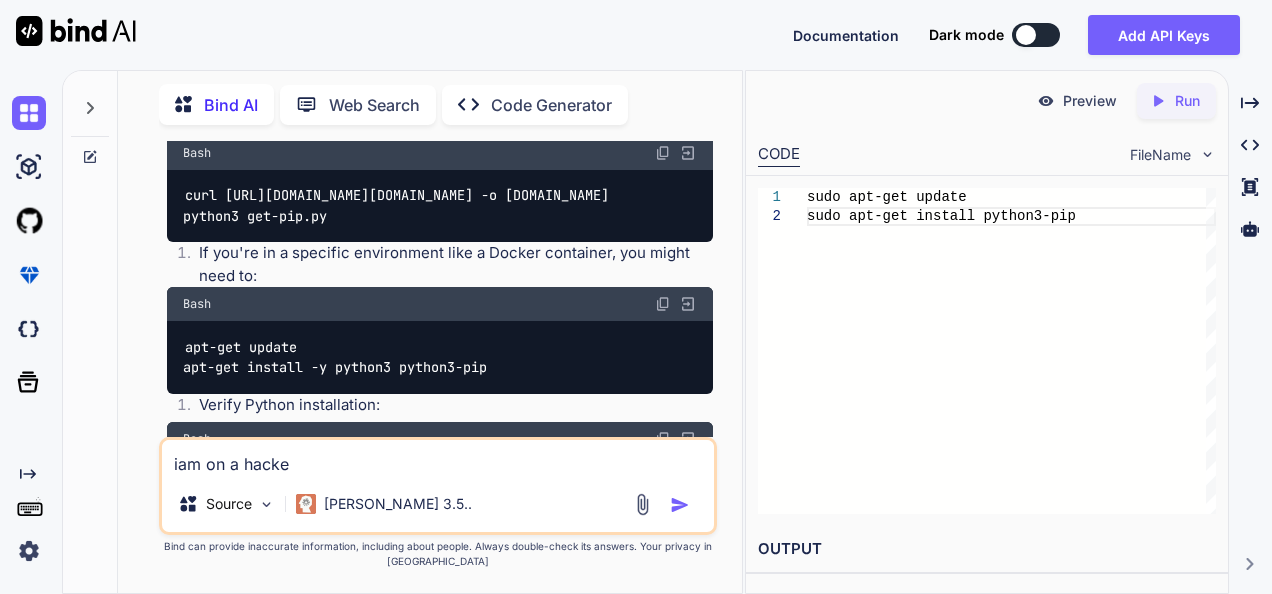 type on "x" 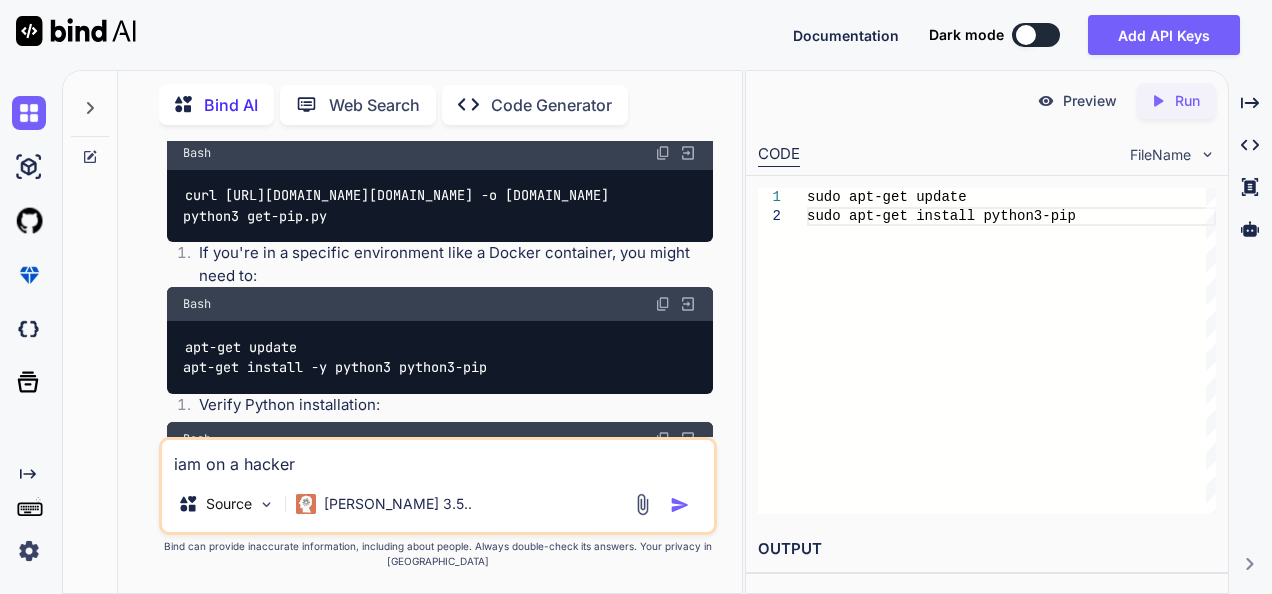 type on "x" 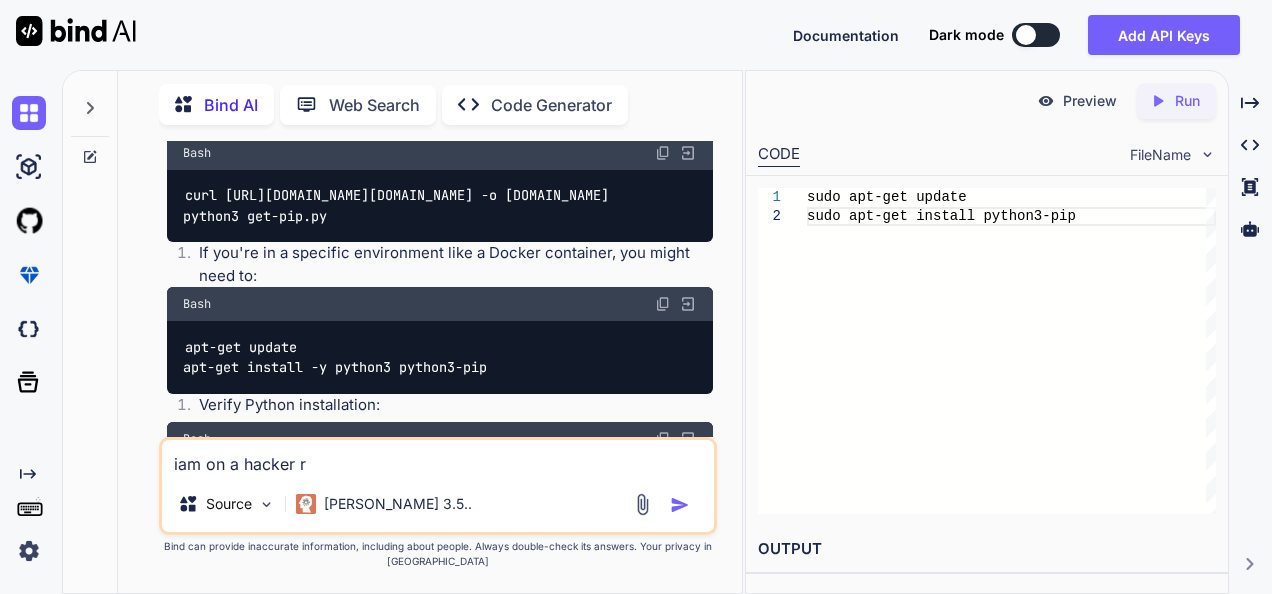 type on "x" 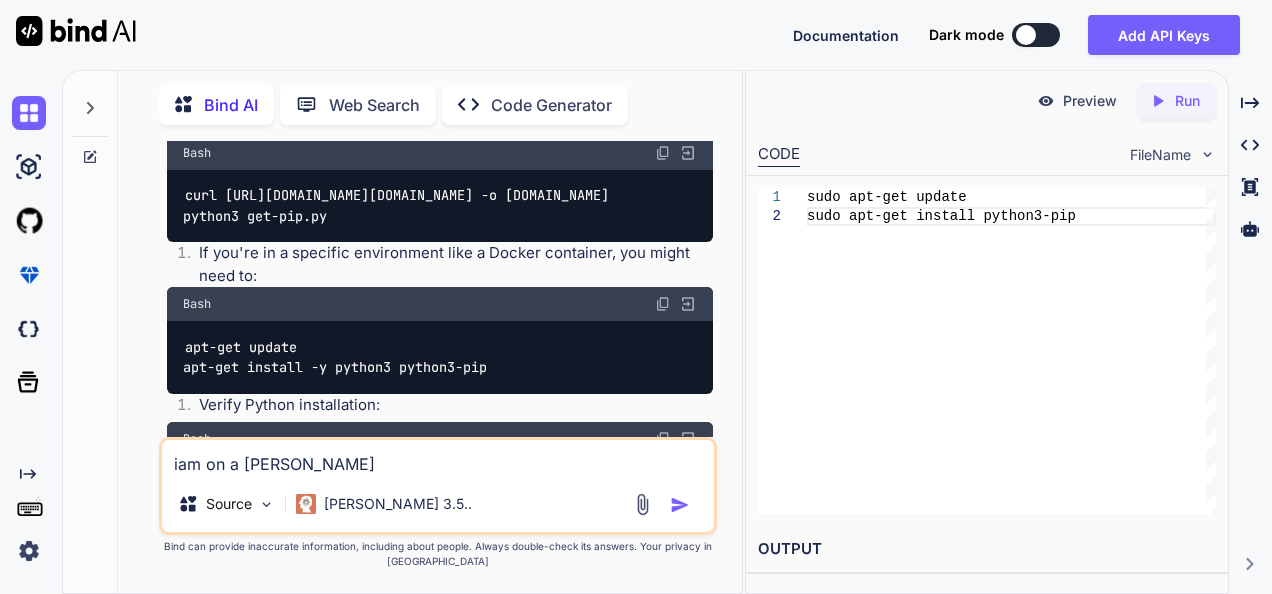 type on "x" 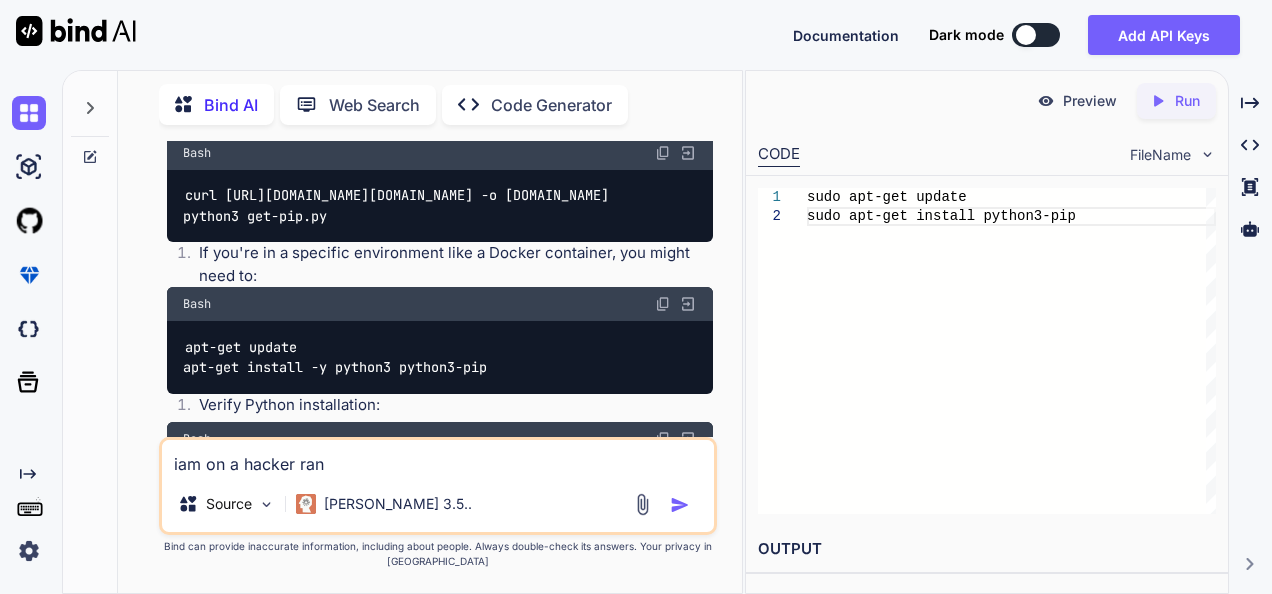 type on "x" 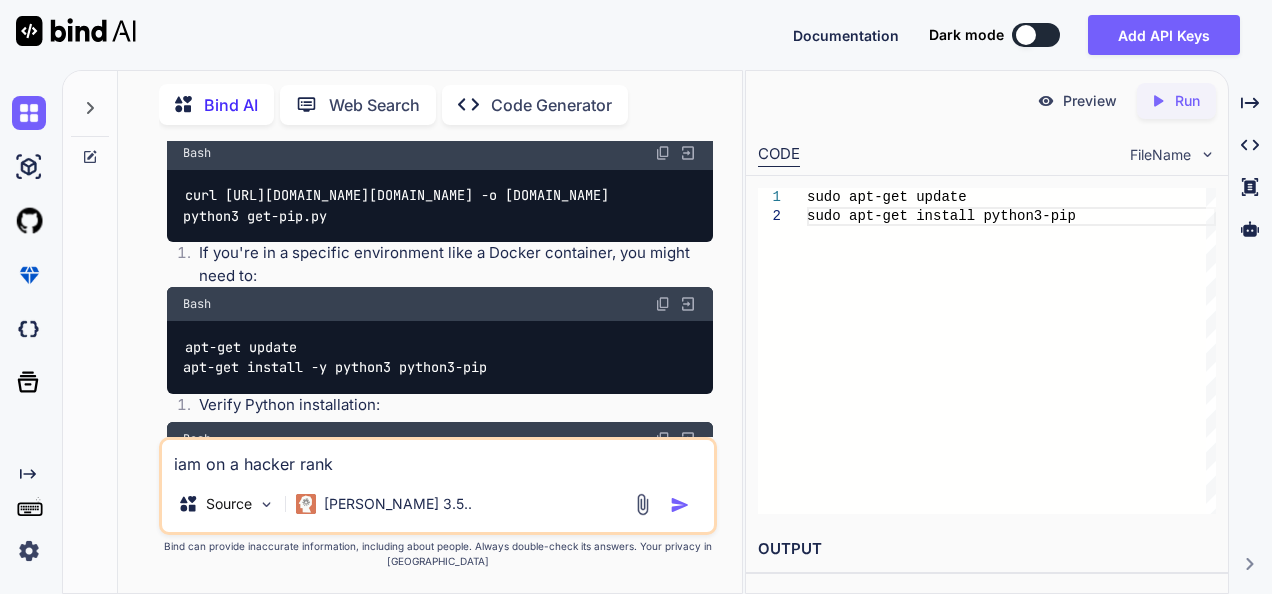 type on "x" 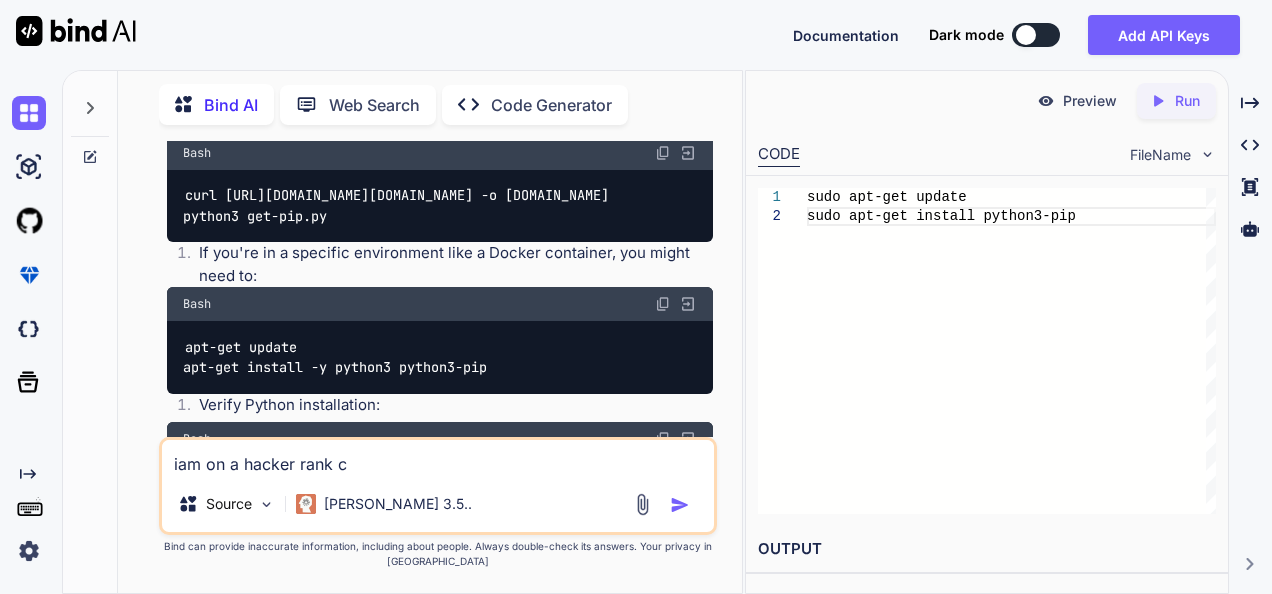 type on "x" 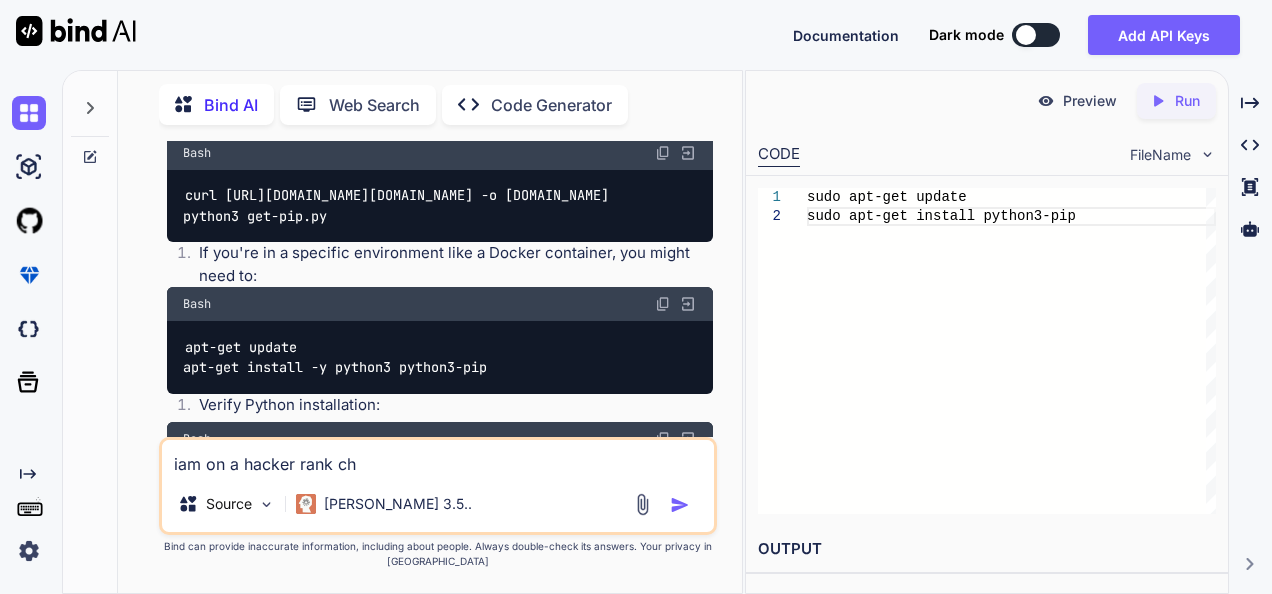 type on "x" 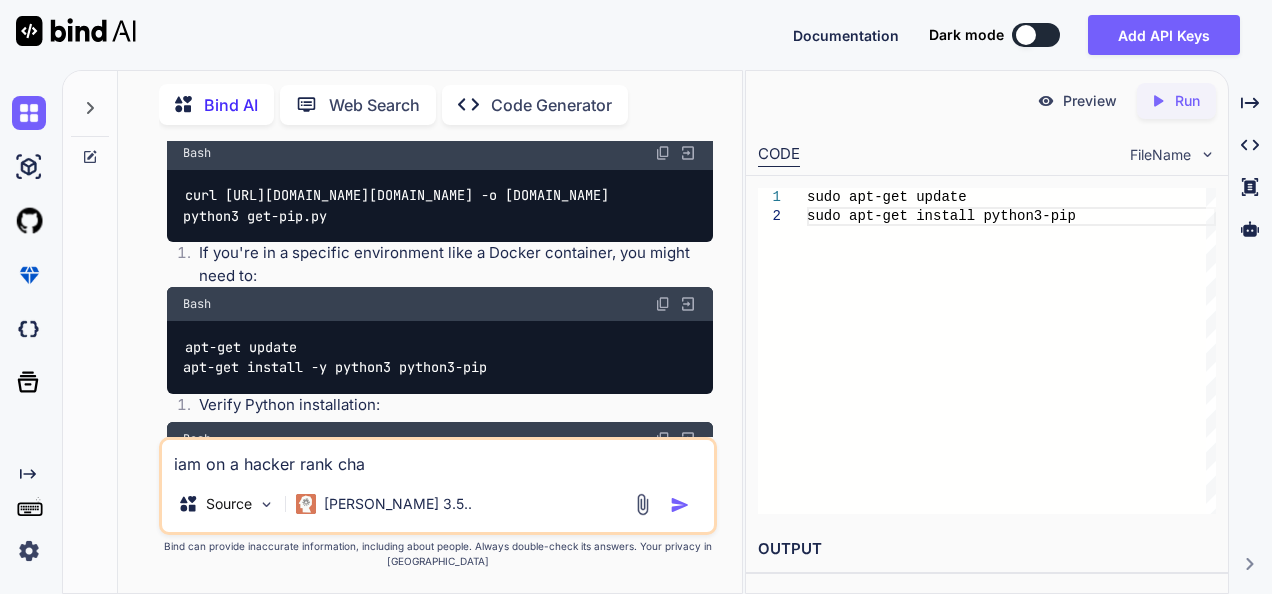 type on "x" 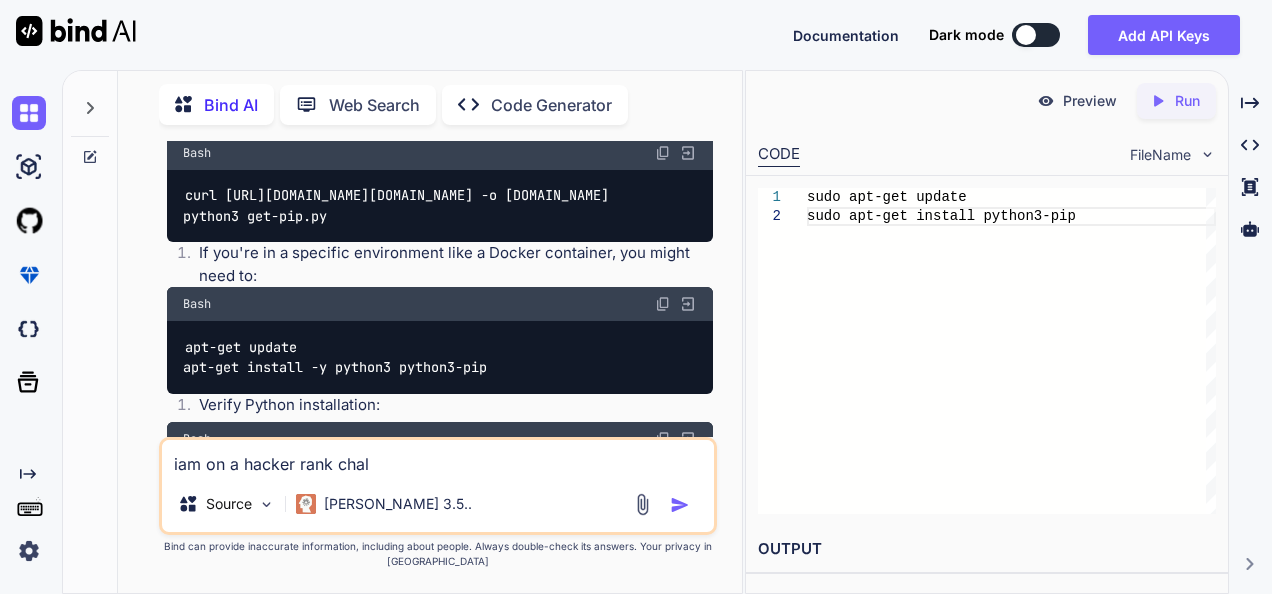type on "x" 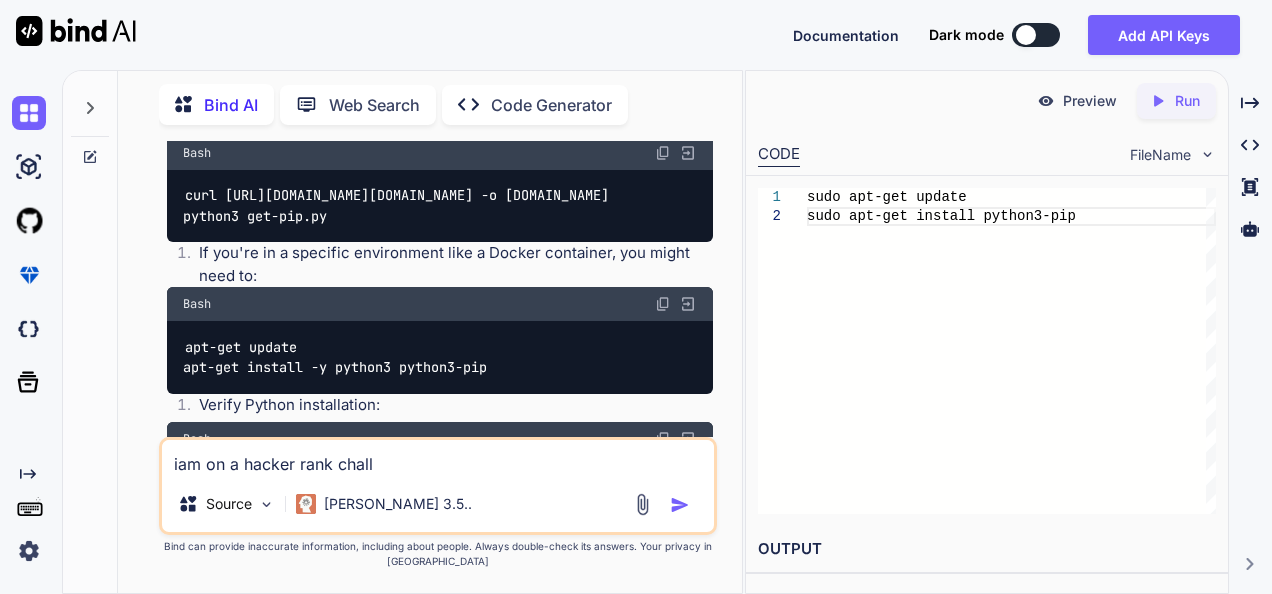 type on "x" 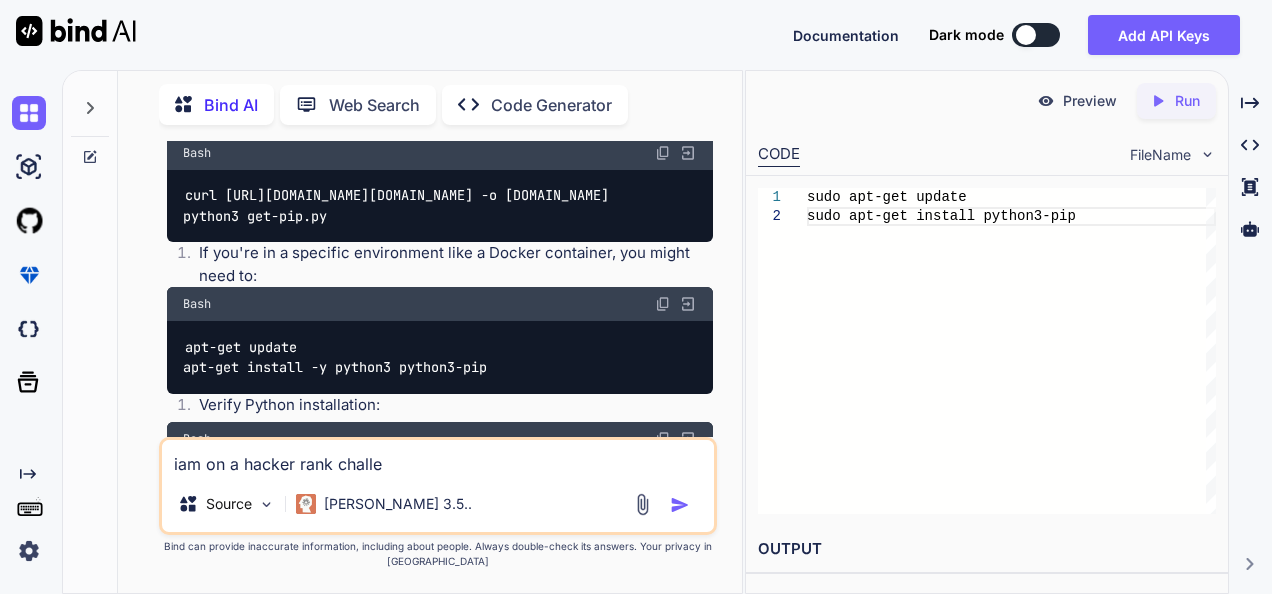 type on "x" 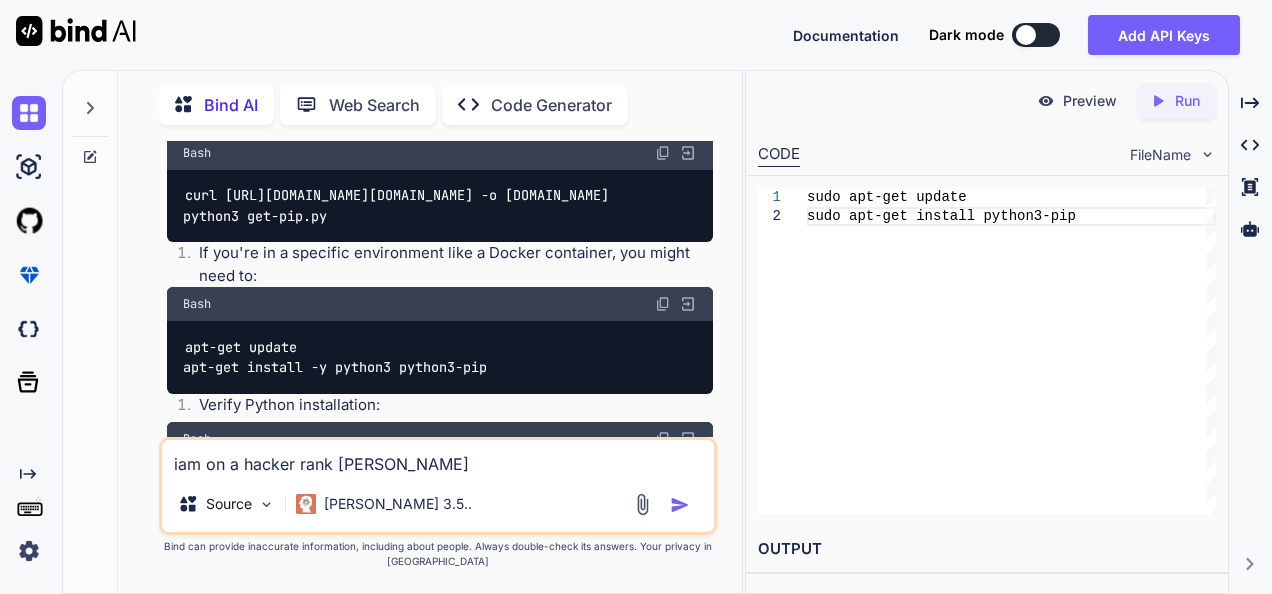 type on "x" 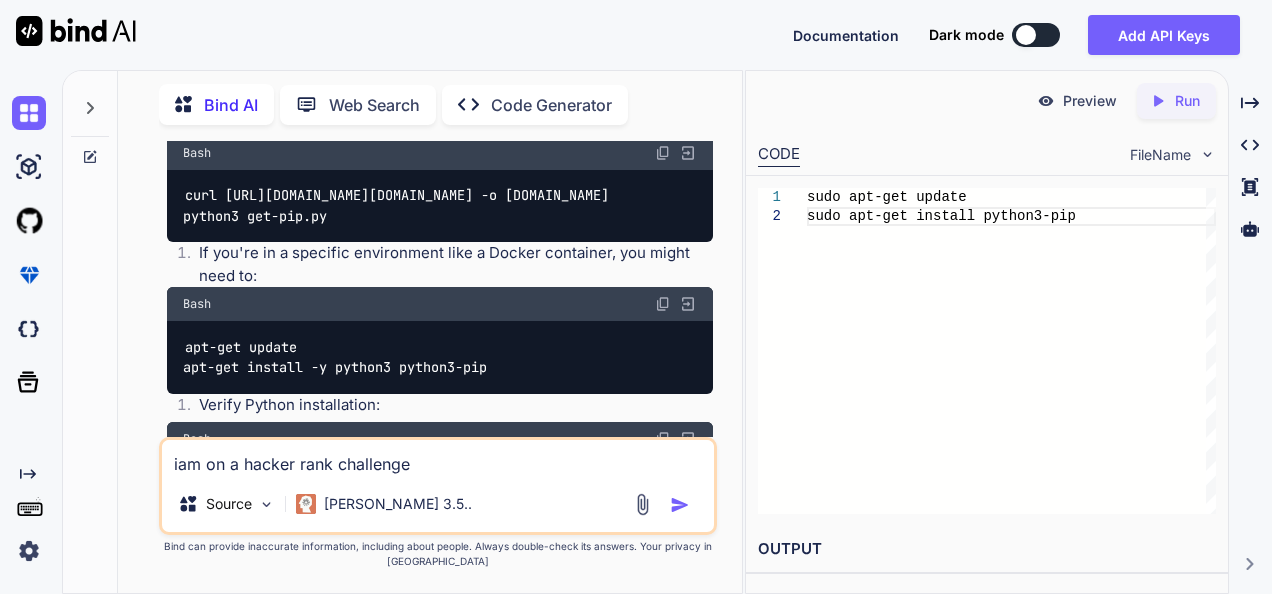 type on "x" 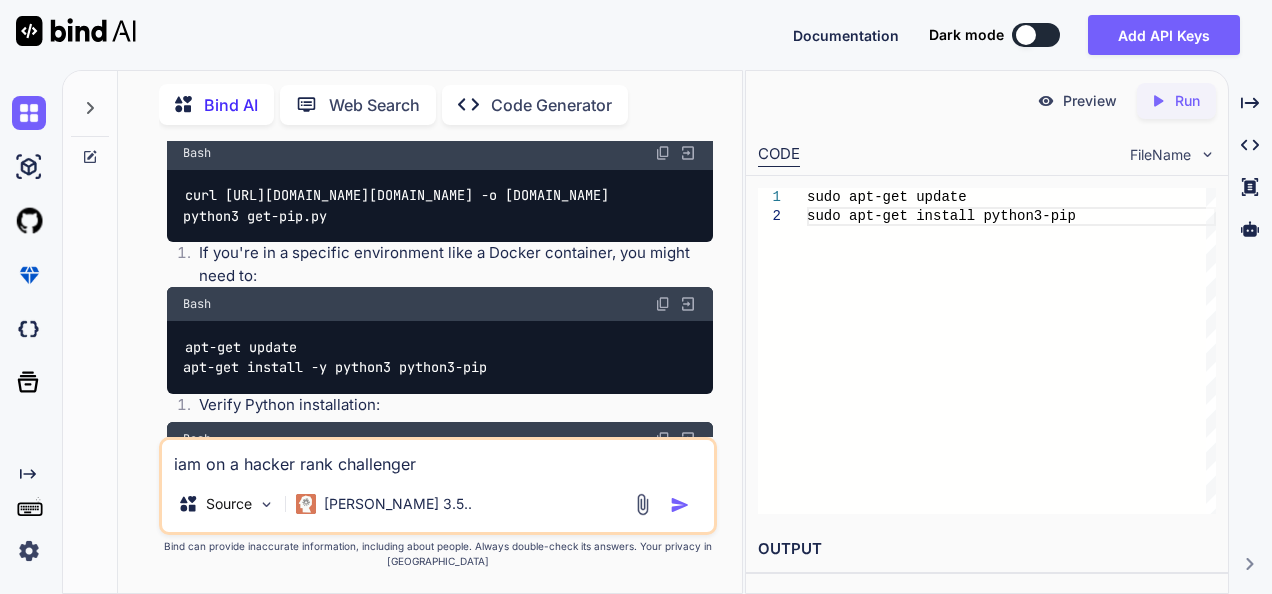 type on "x" 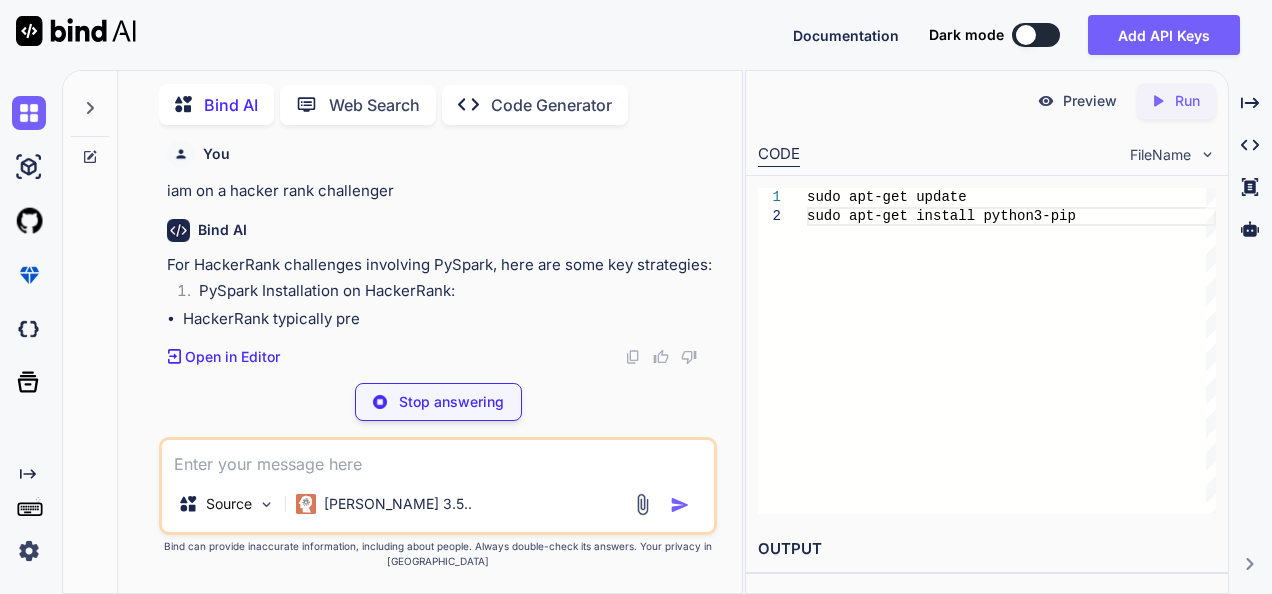 scroll, scrollTop: 4794, scrollLeft: 0, axis: vertical 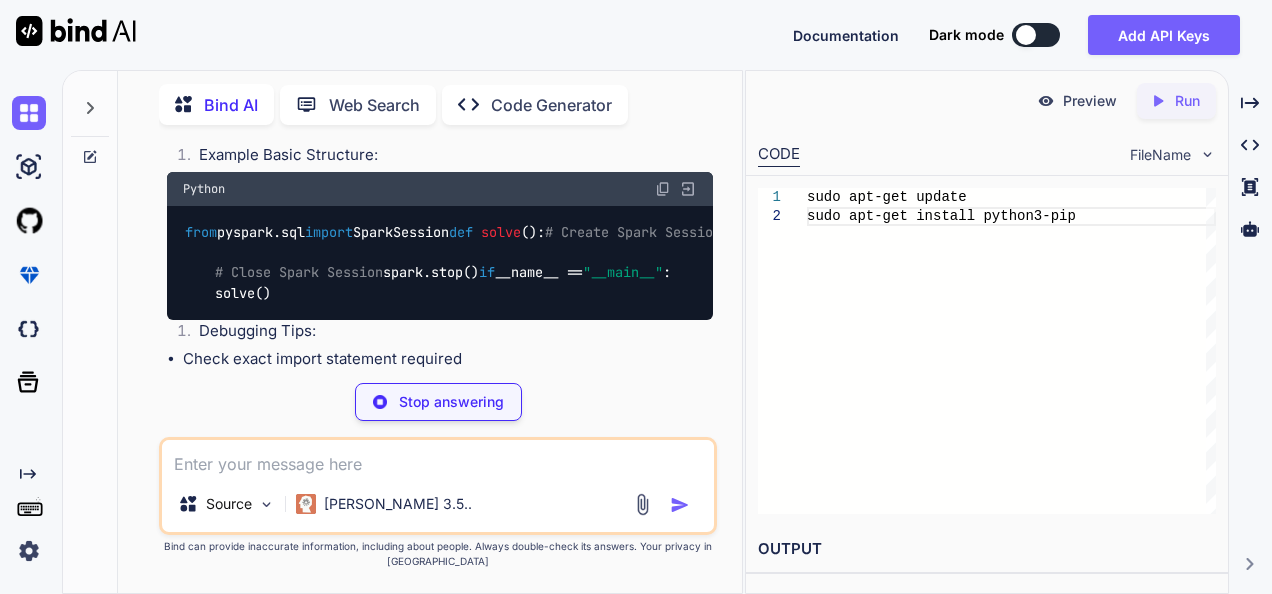 type on "x" 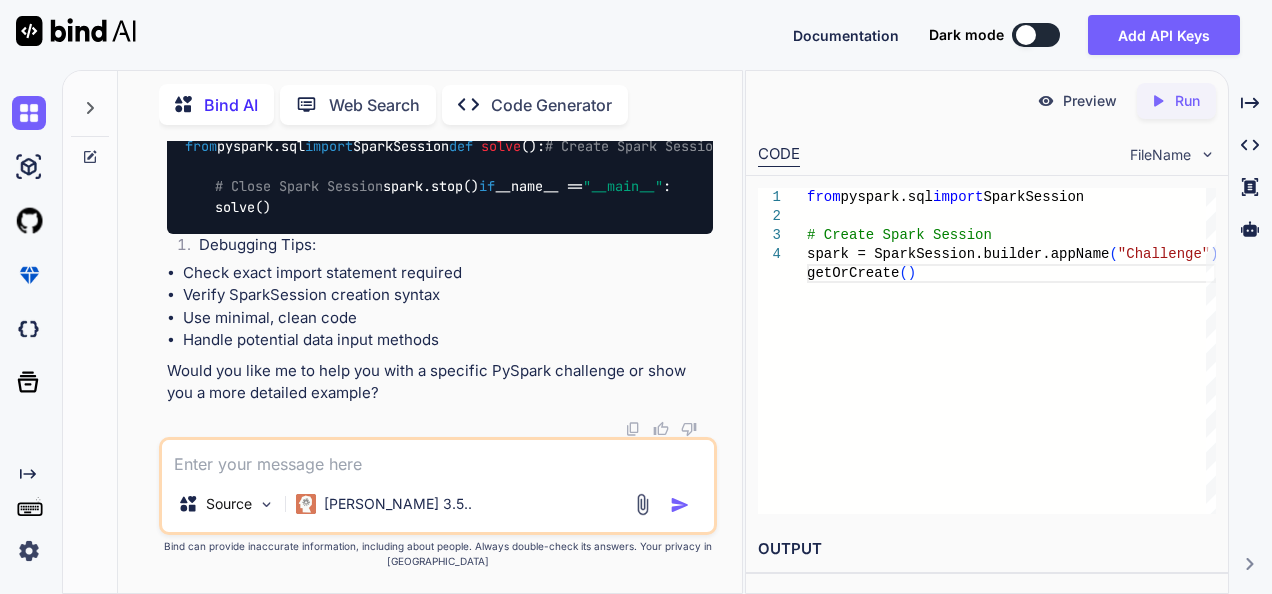scroll, scrollTop: 5294, scrollLeft: 0, axis: vertical 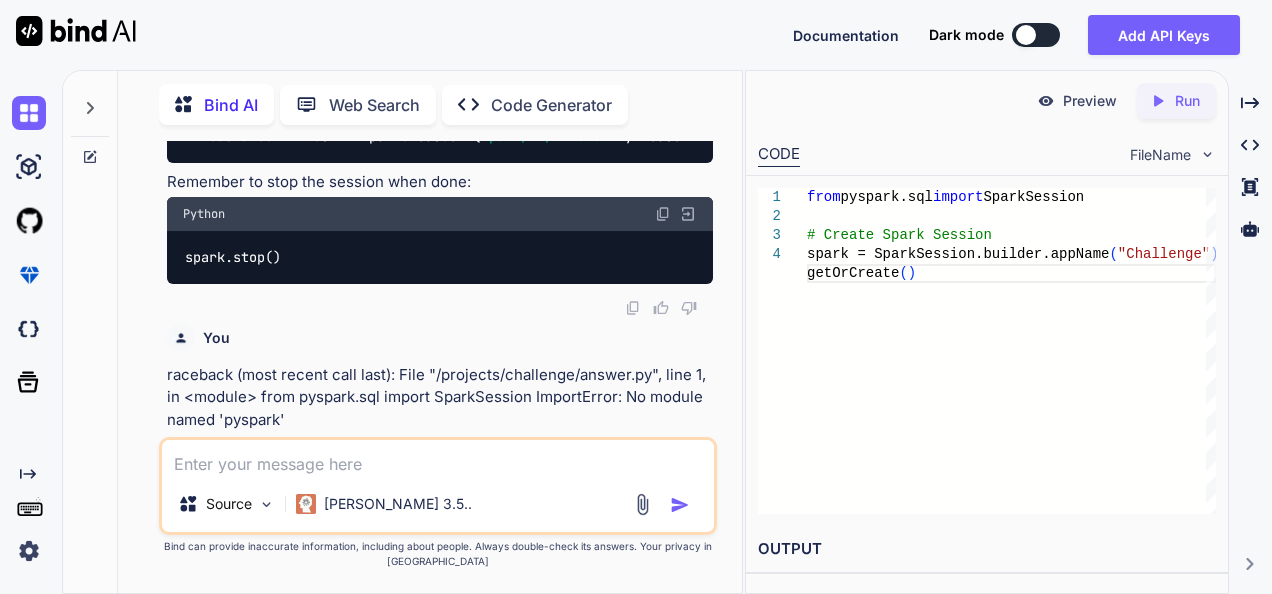 drag, startPoint x: 550, startPoint y: 294, endPoint x: 665, endPoint y: 293, distance: 115.00435 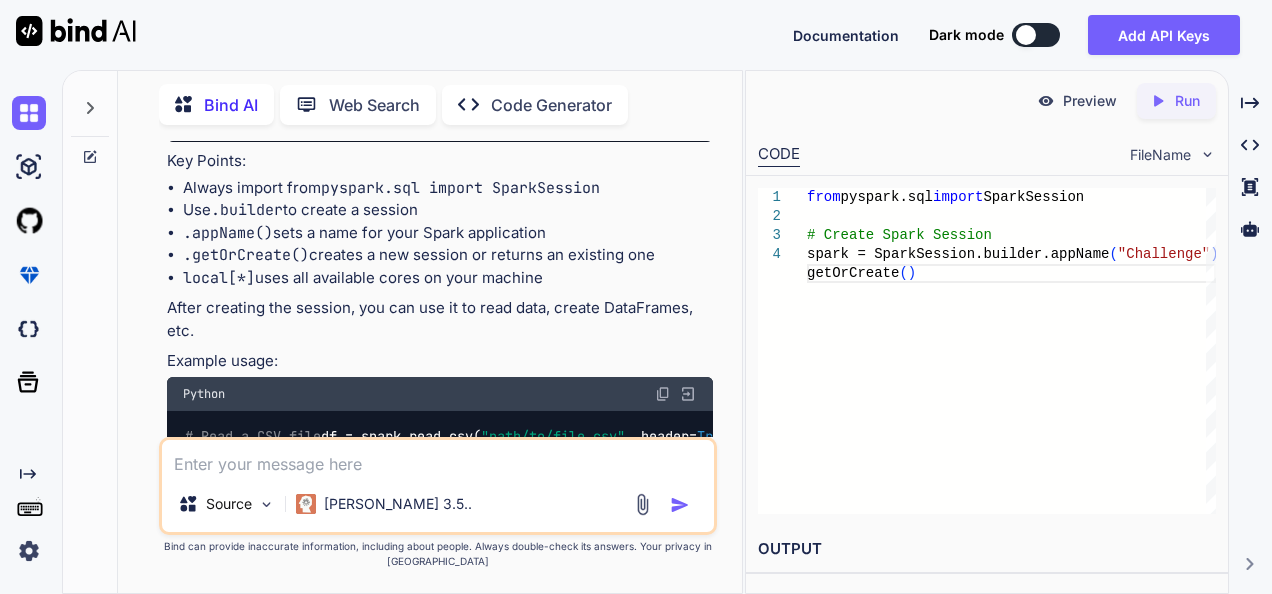 scroll, scrollTop: 894, scrollLeft: 0, axis: vertical 